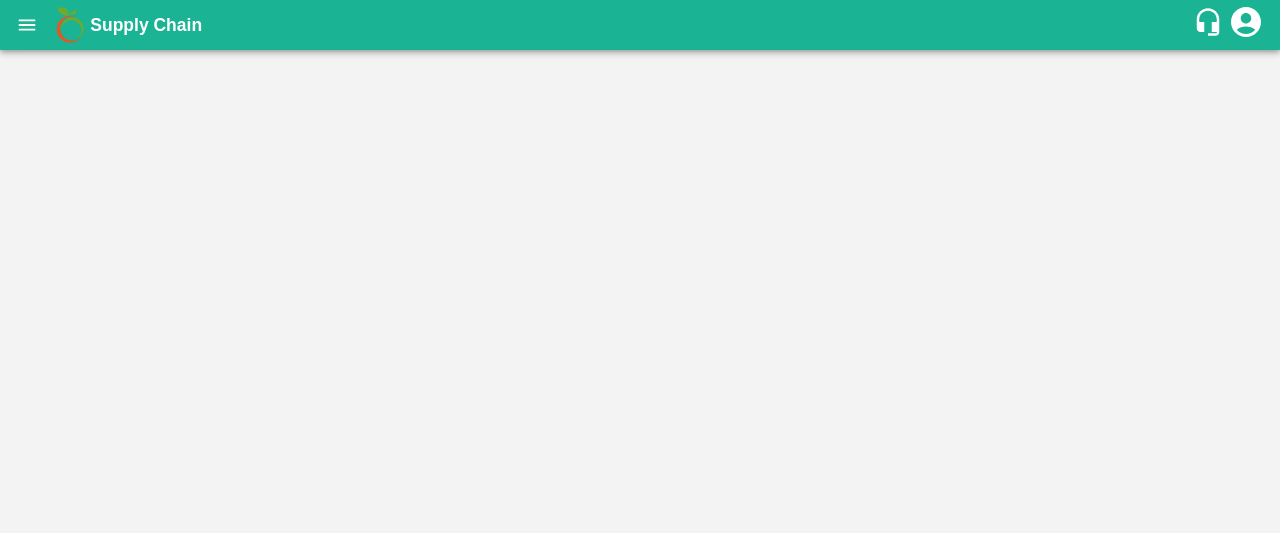 scroll, scrollTop: 0, scrollLeft: 0, axis: both 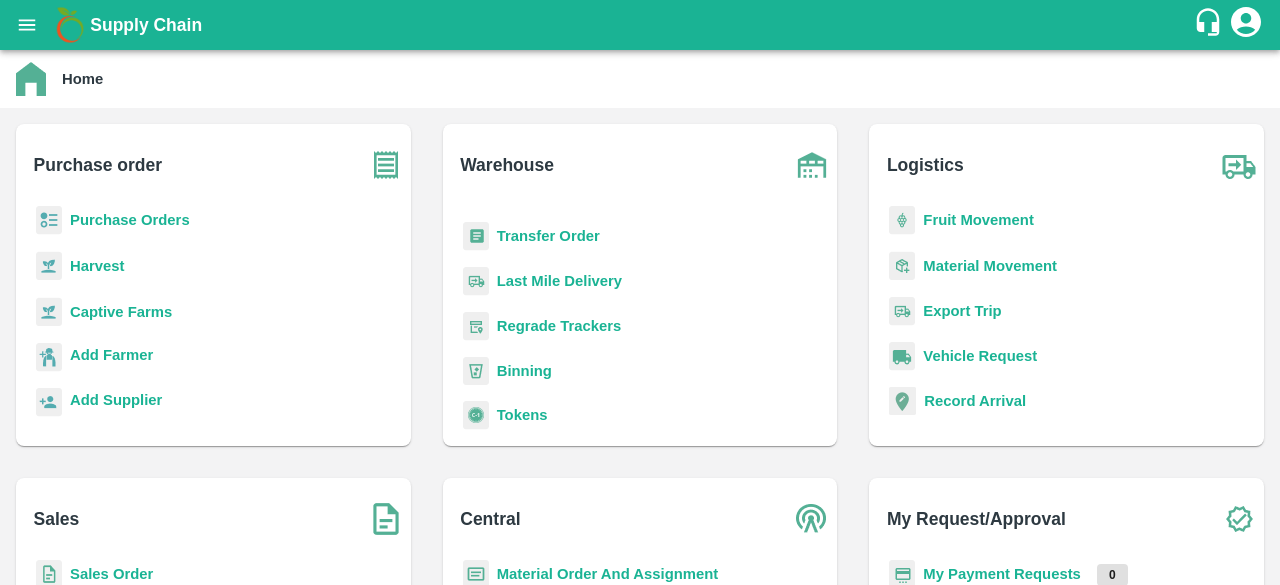 click on "Regrade Trackers" at bounding box center [559, 326] 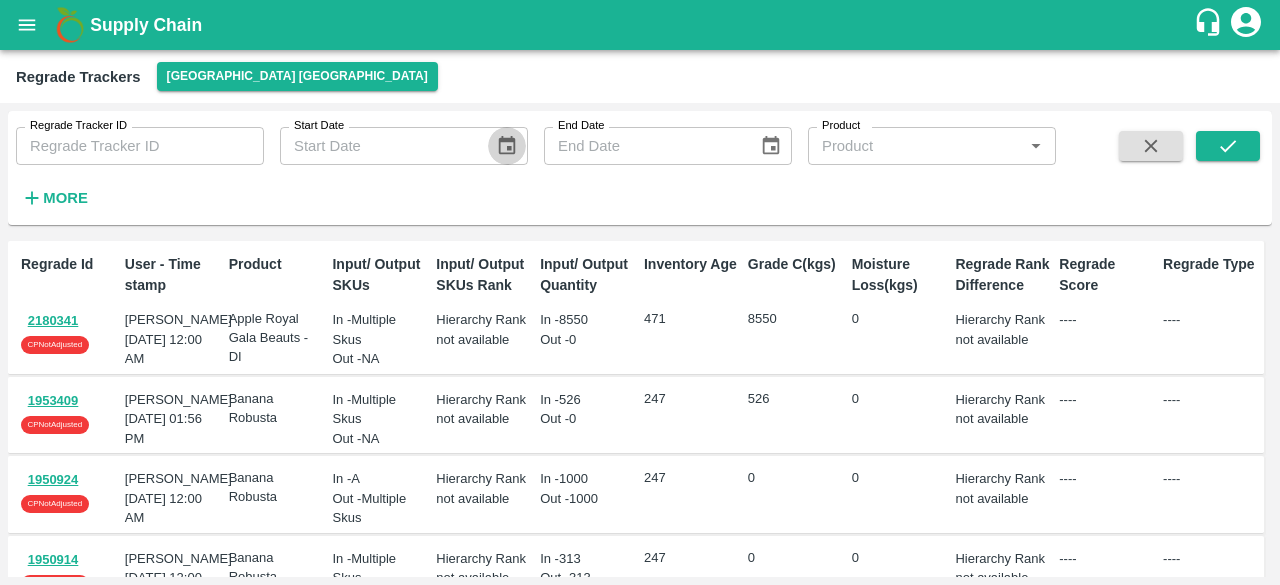 click at bounding box center [507, 146] 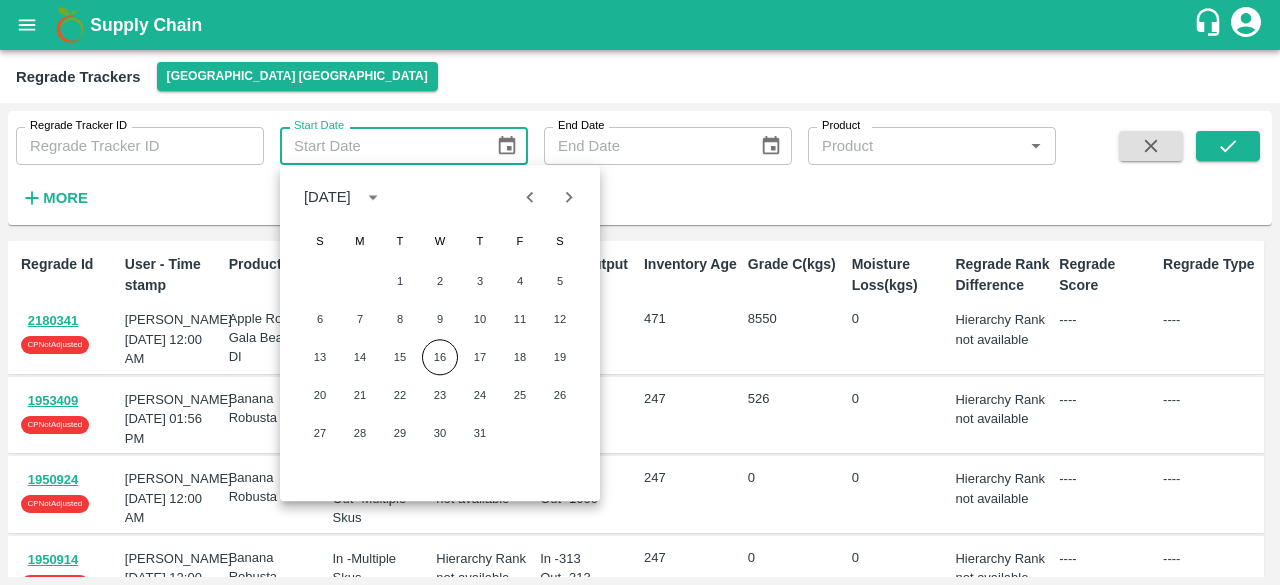 type 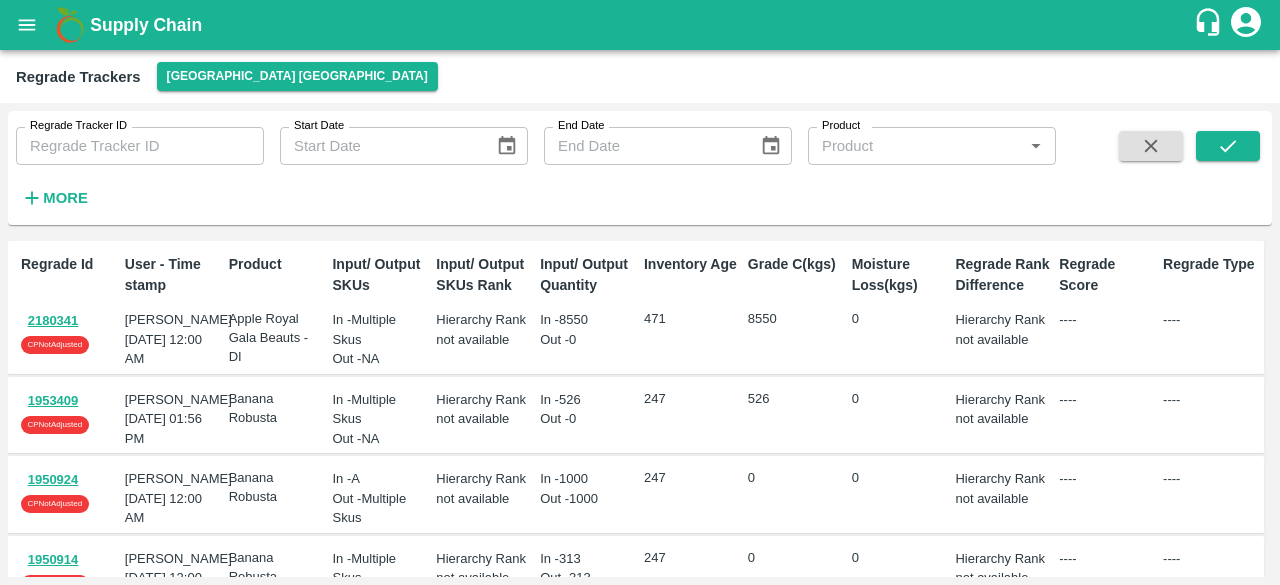 type 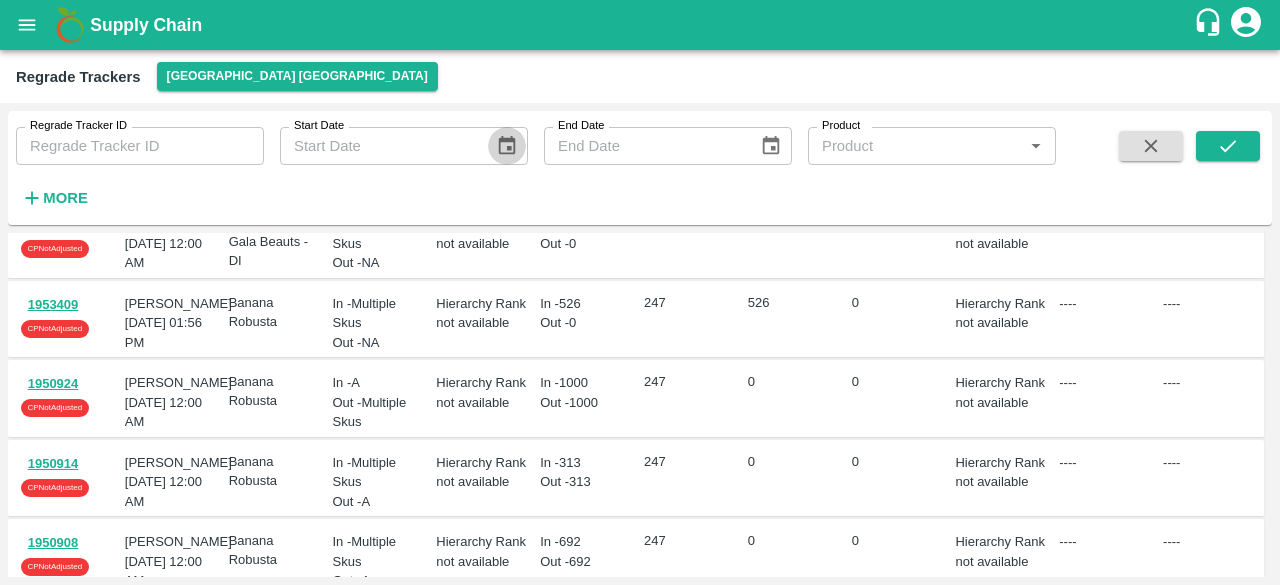 scroll, scrollTop: 0, scrollLeft: 0, axis: both 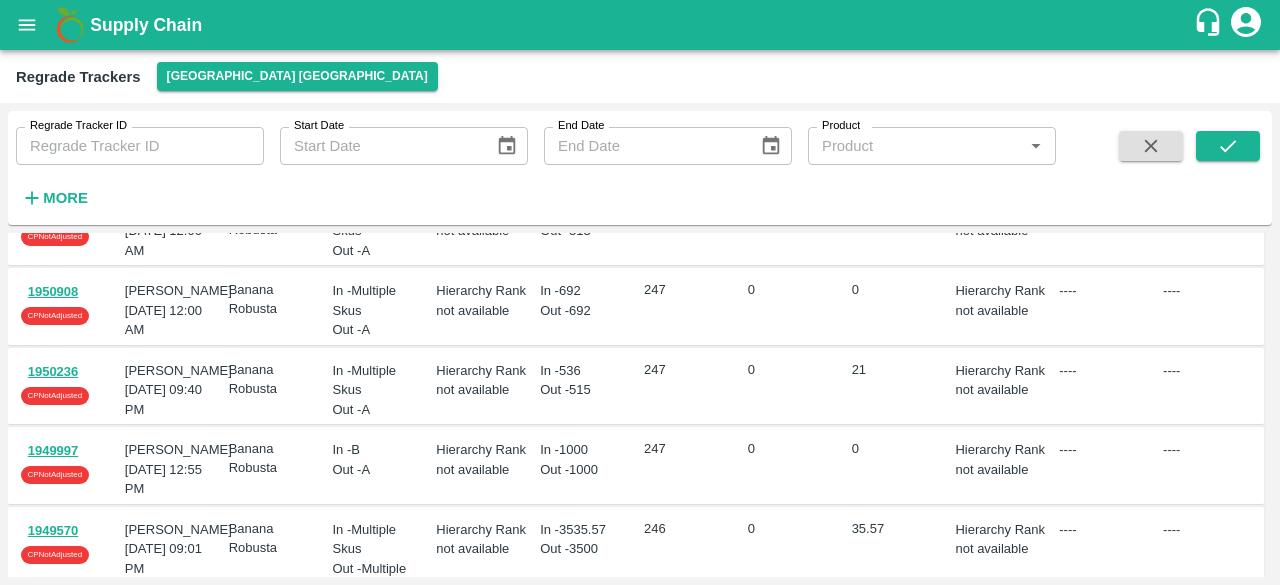 click on "1950914" at bounding box center (53, 213) 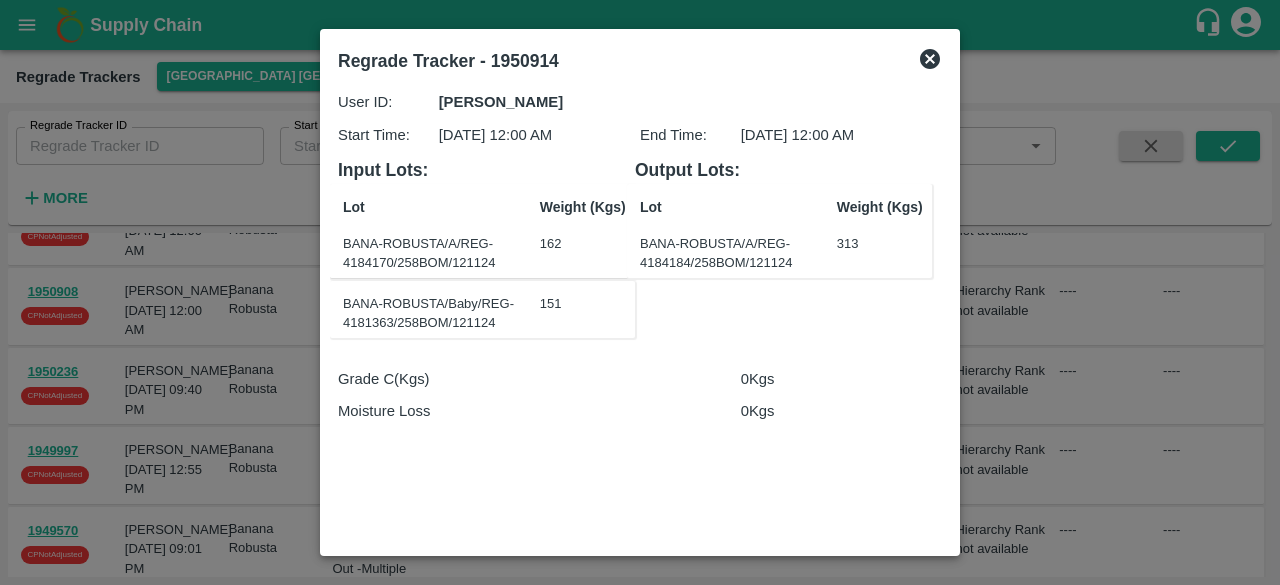 click 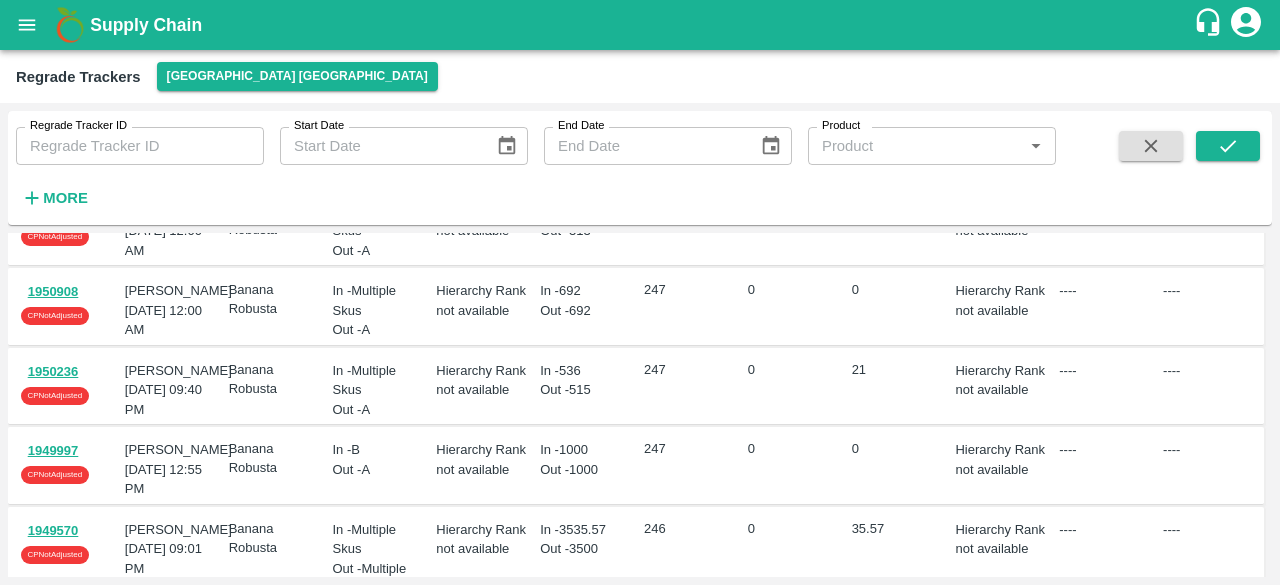 type on "DD/MM/YYYY" 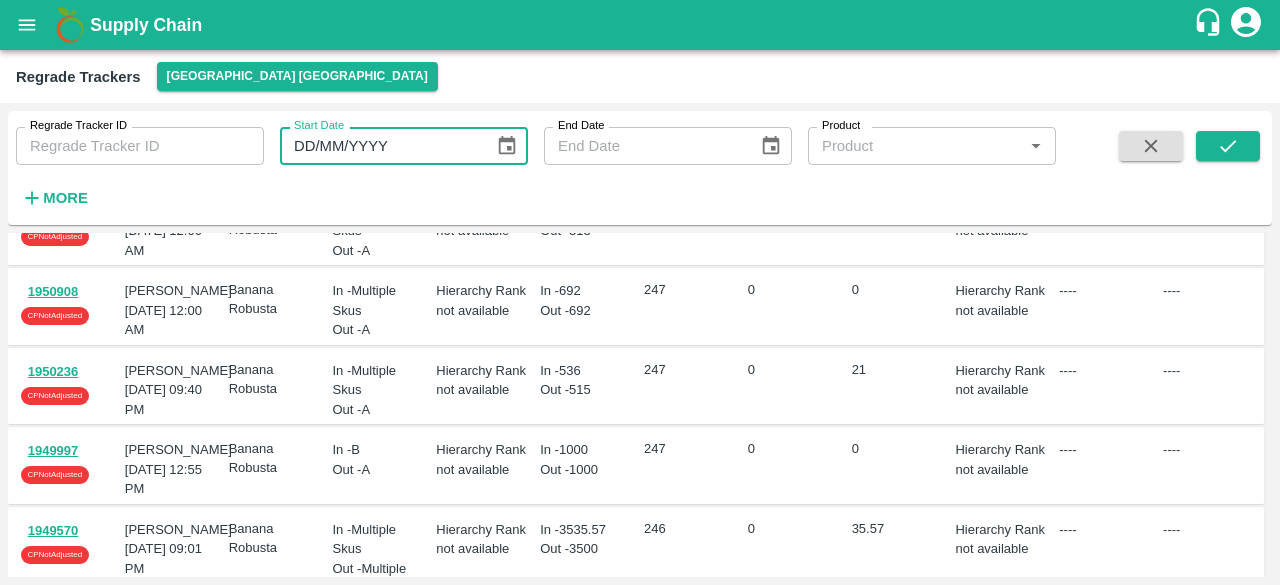click on "DD/MM/YYYY" at bounding box center [380, 146] 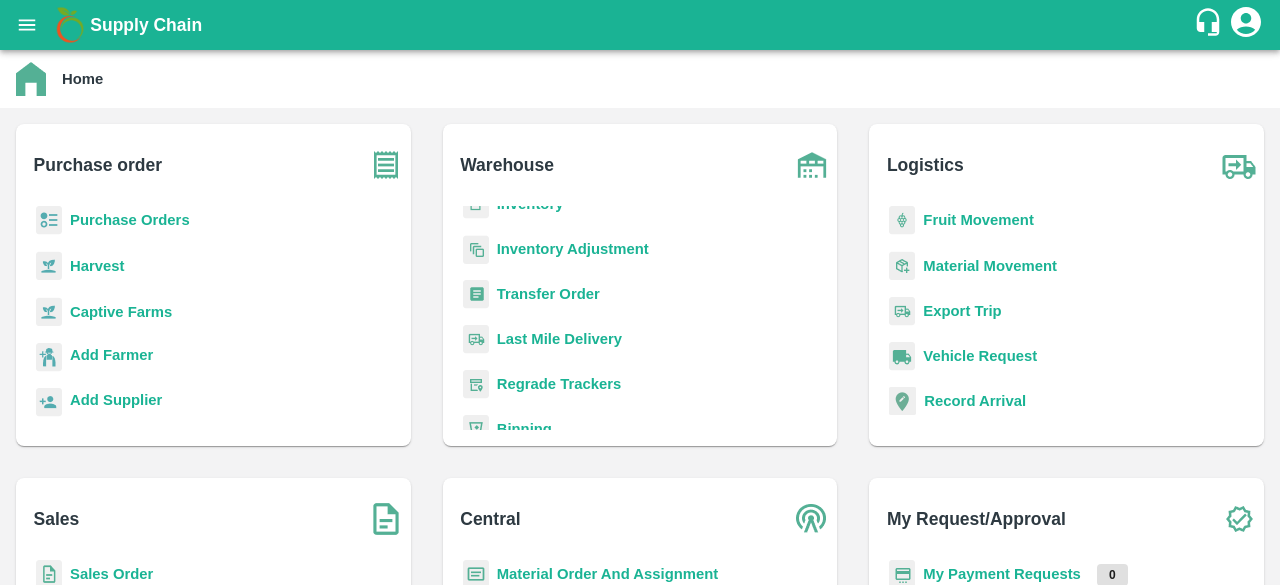 scroll, scrollTop: 208, scrollLeft: 0, axis: vertical 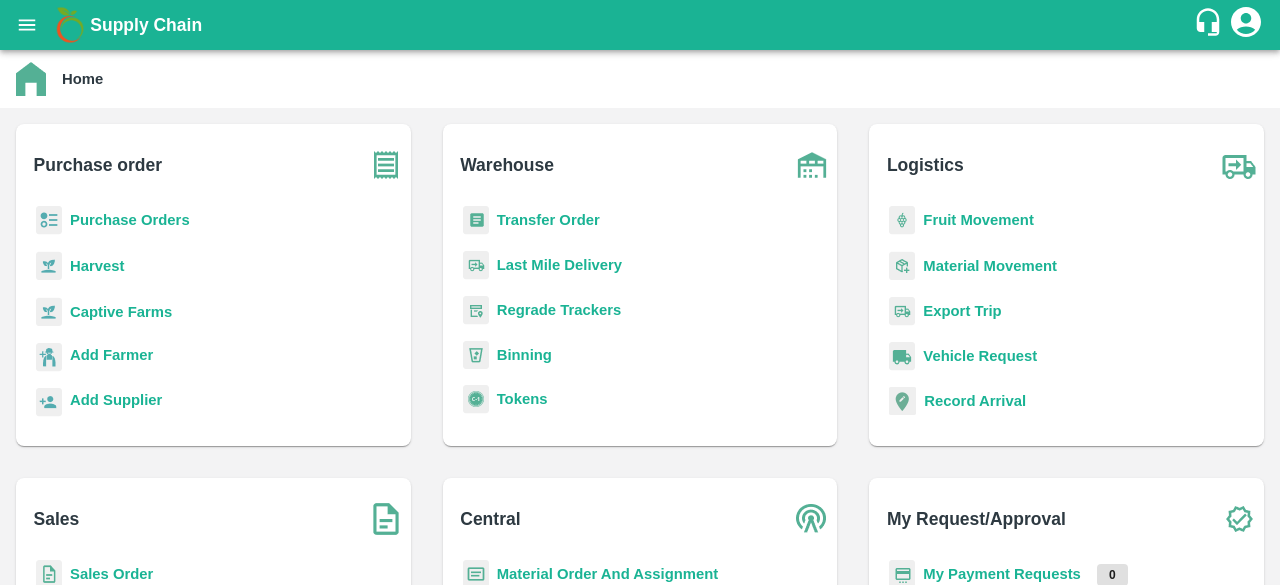 click on "Regrade Trackers" at bounding box center (559, 310) 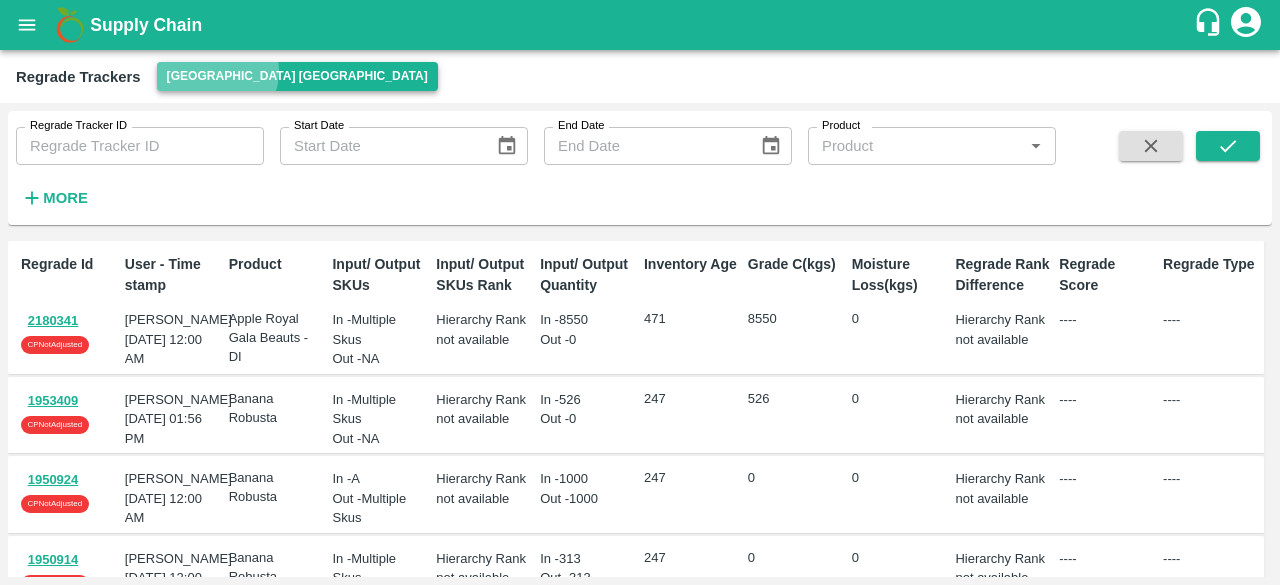 click on "[GEOGRAPHIC_DATA] [GEOGRAPHIC_DATA]" at bounding box center [297, 76] 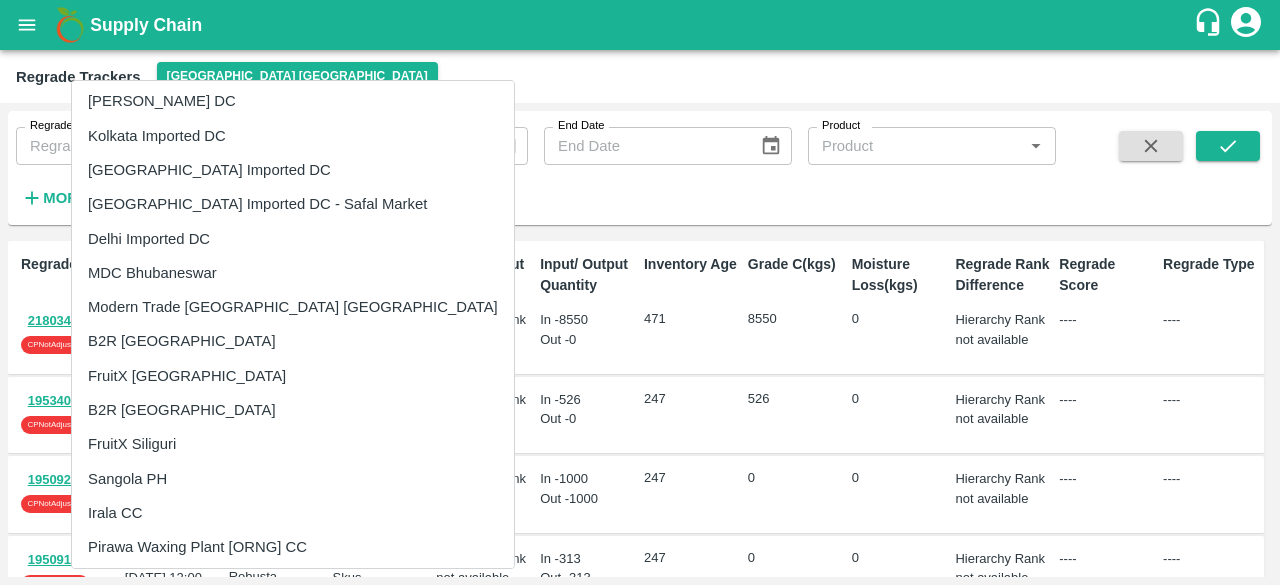 scroll, scrollTop: 177, scrollLeft: 0, axis: vertical 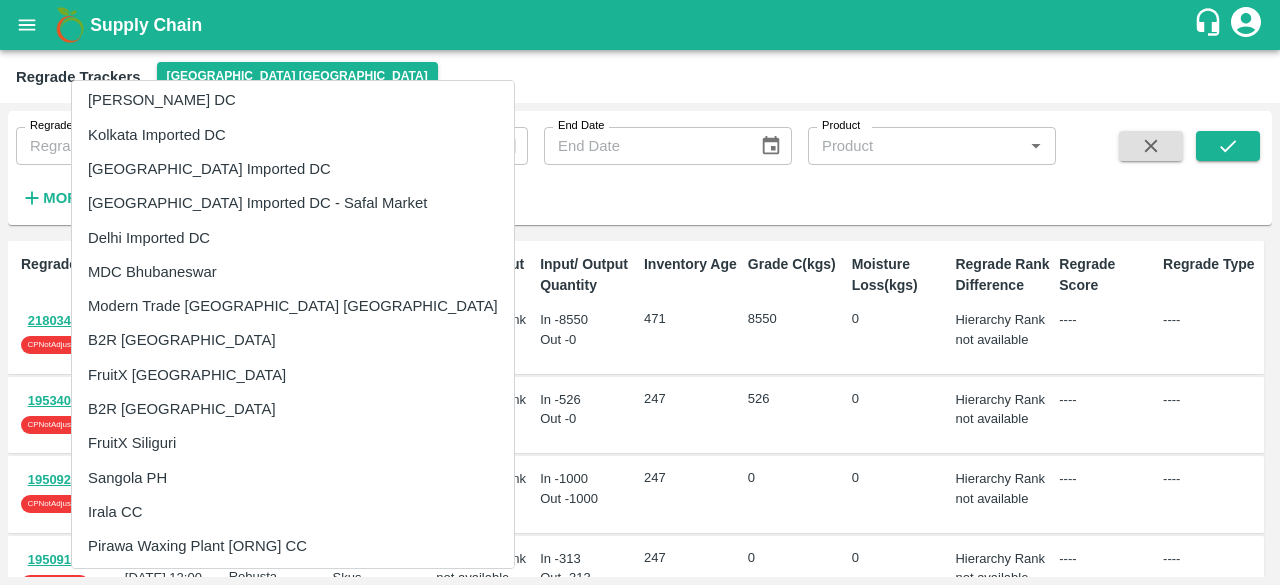 type 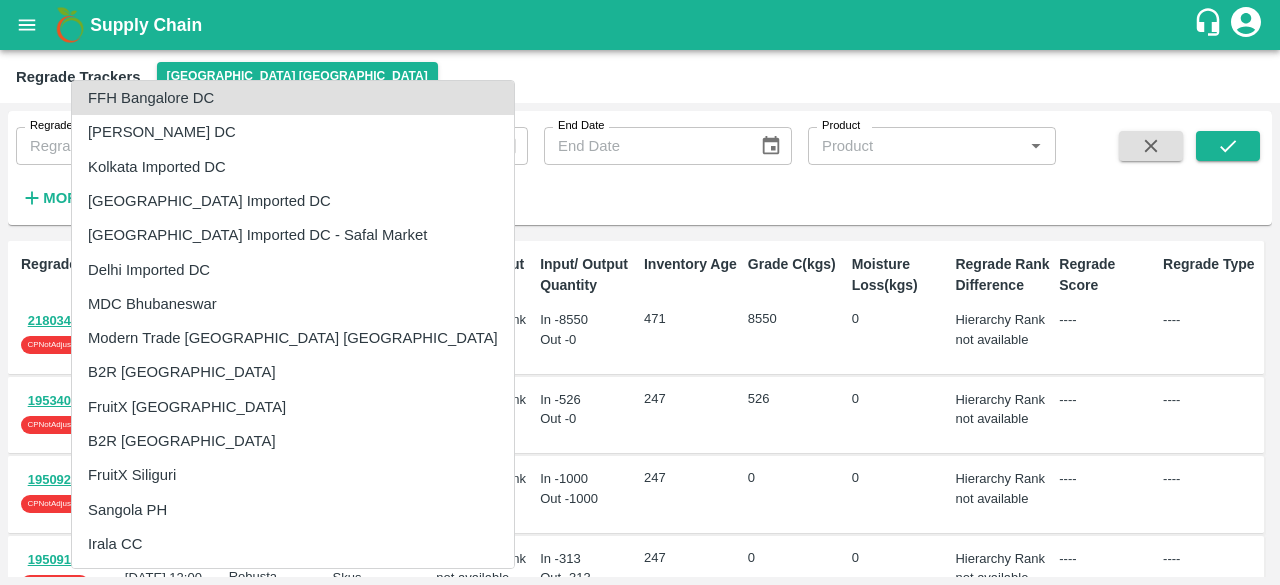 type 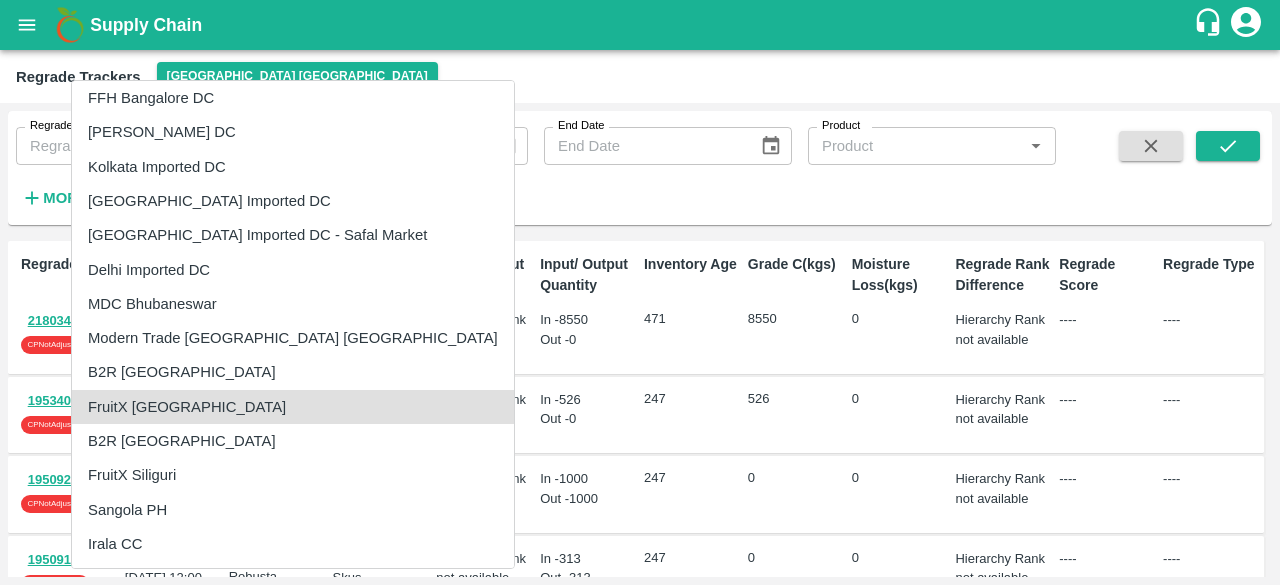 type 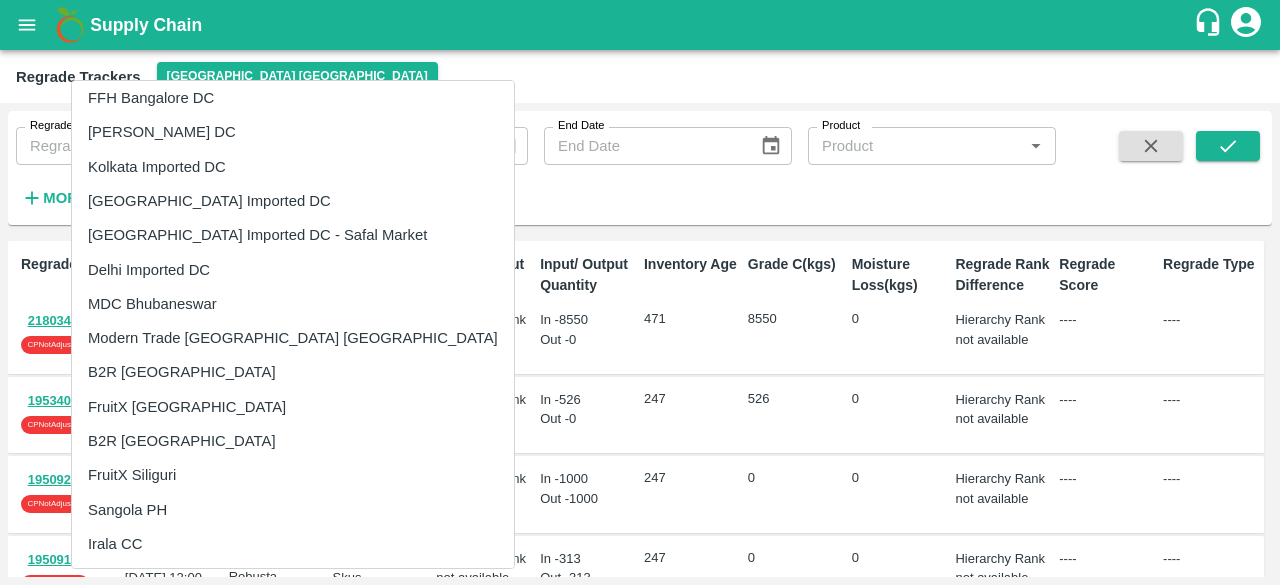 scroll, scrollTop: 1358, scrollLeft: 0, axis: vertical 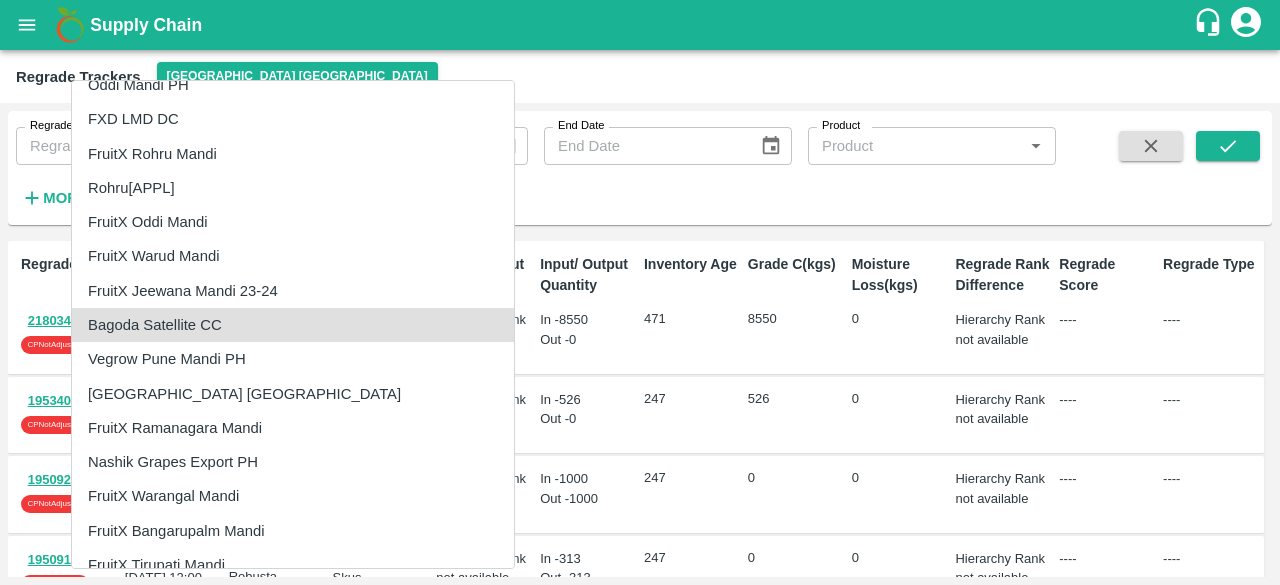 type 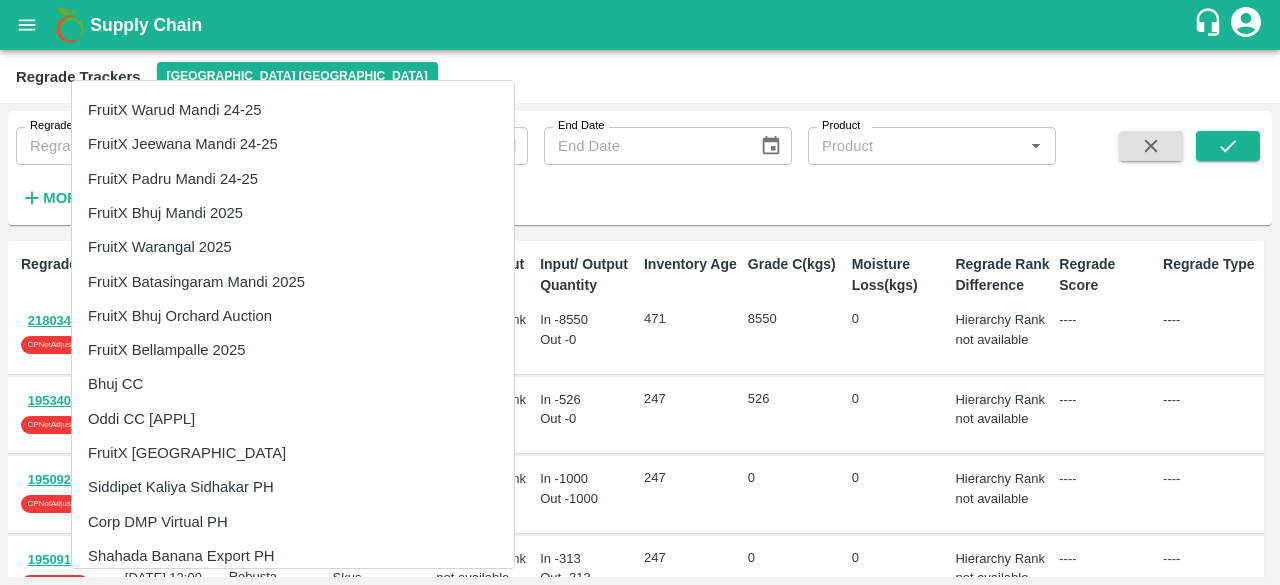 scroll, scrollTop: 2133, scrollLeft: 0, axis: vertical 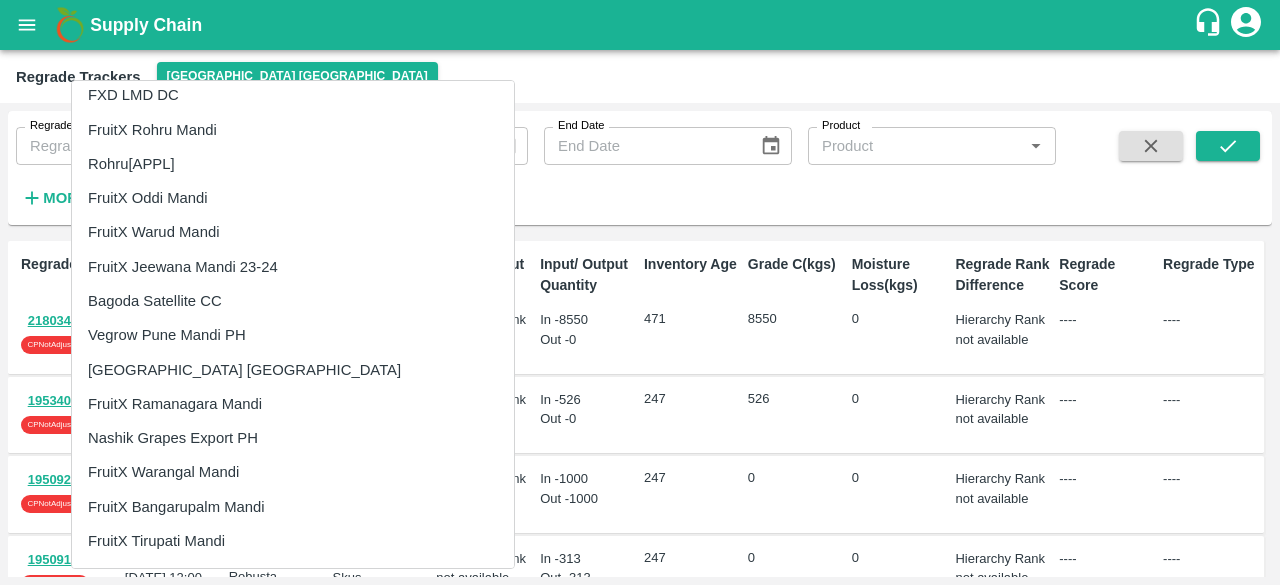type 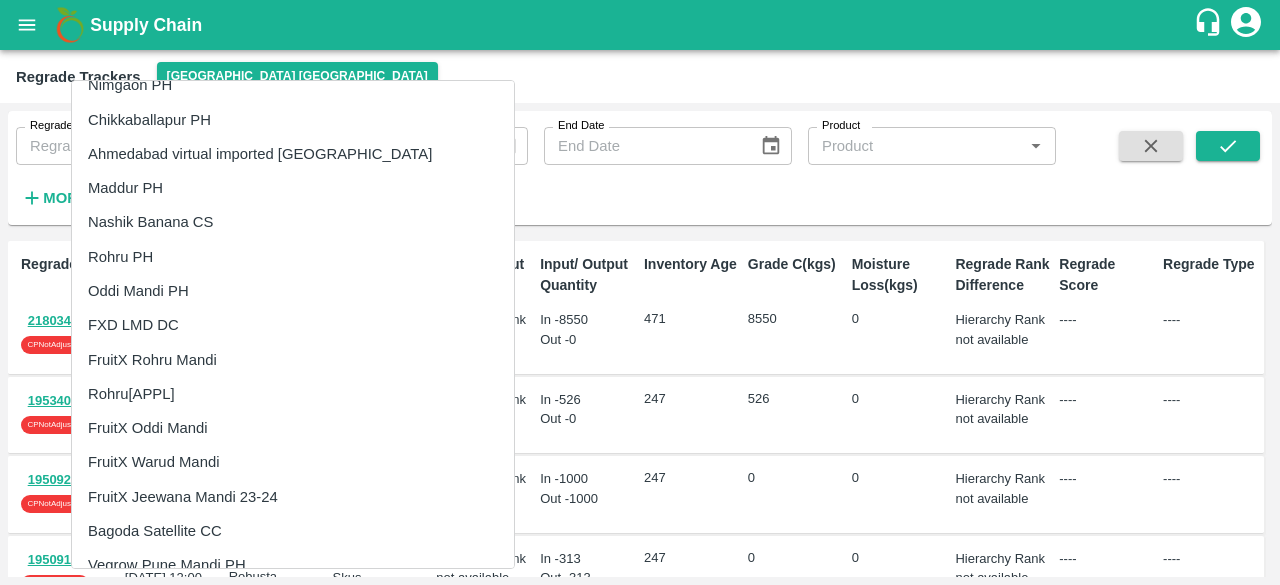 type 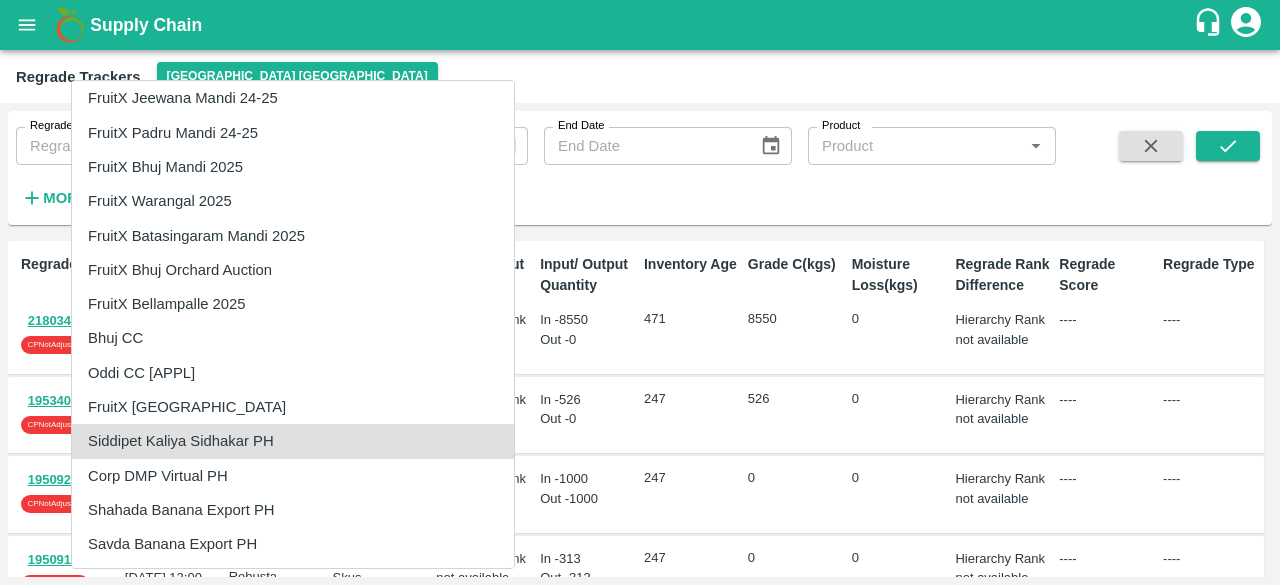type 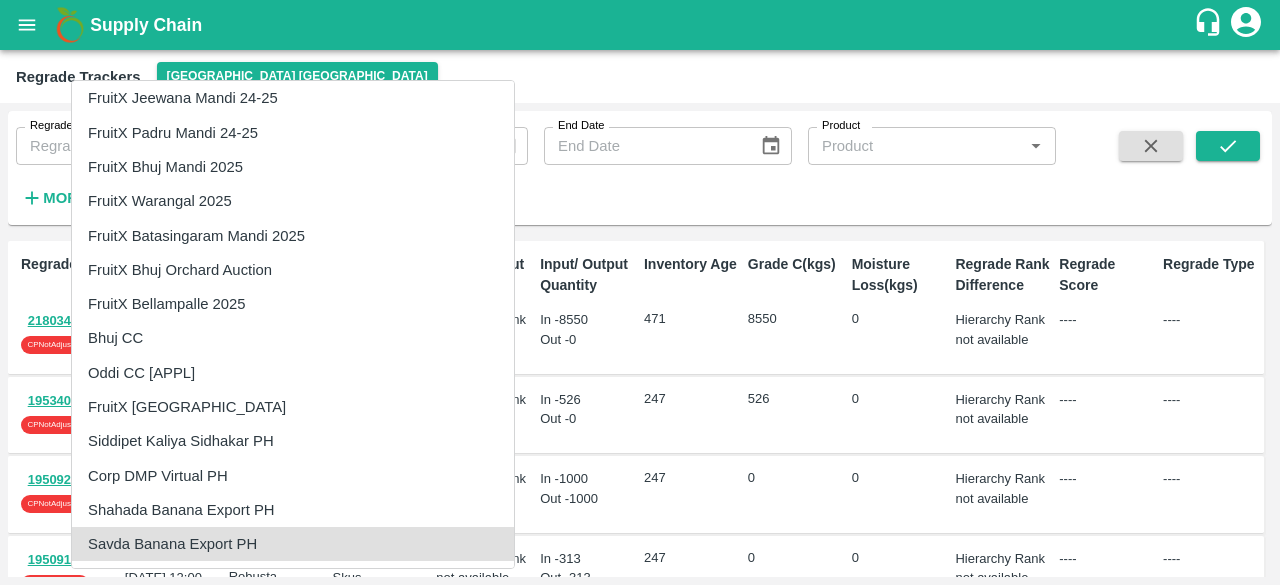 type 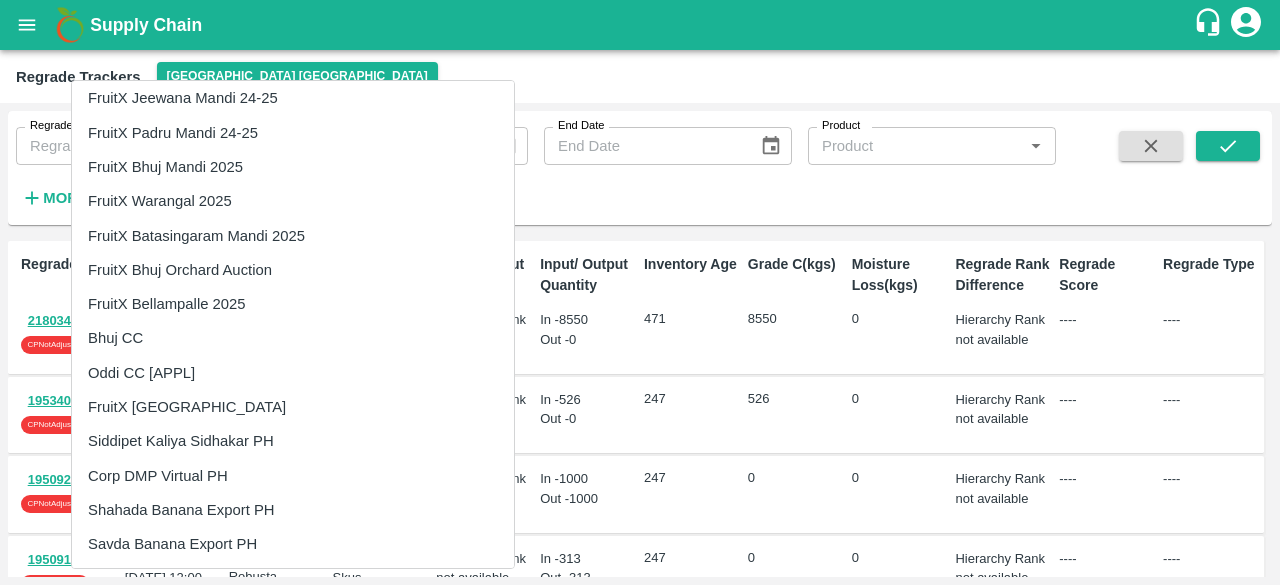 scroll, scrollTop: 329, scrollLeft: 0, axis: vertical 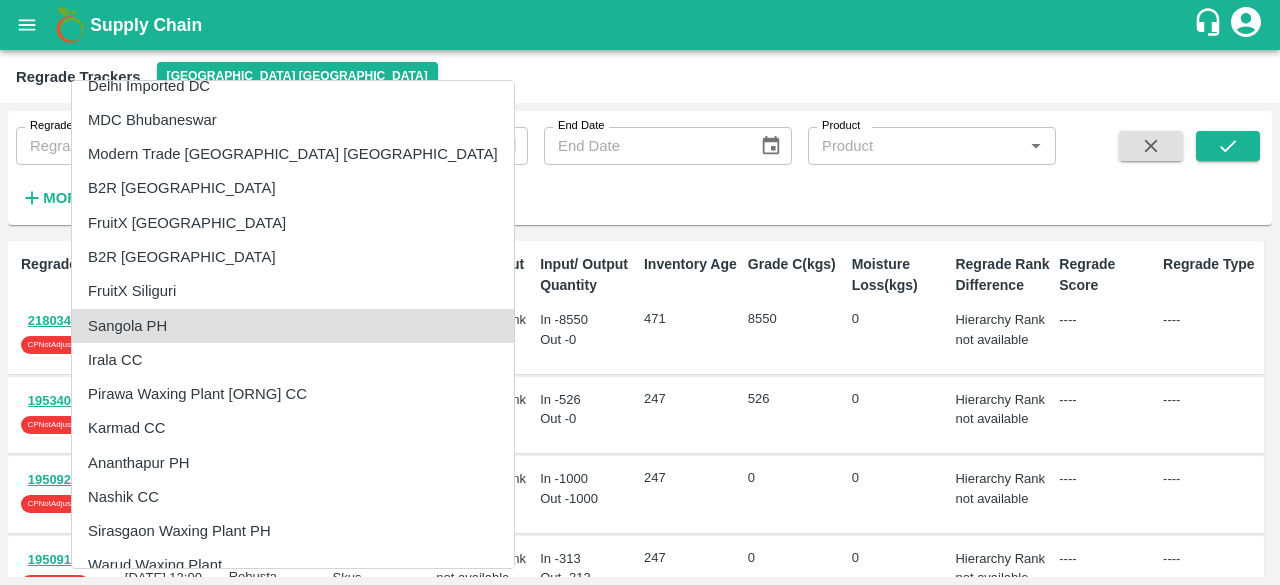 type 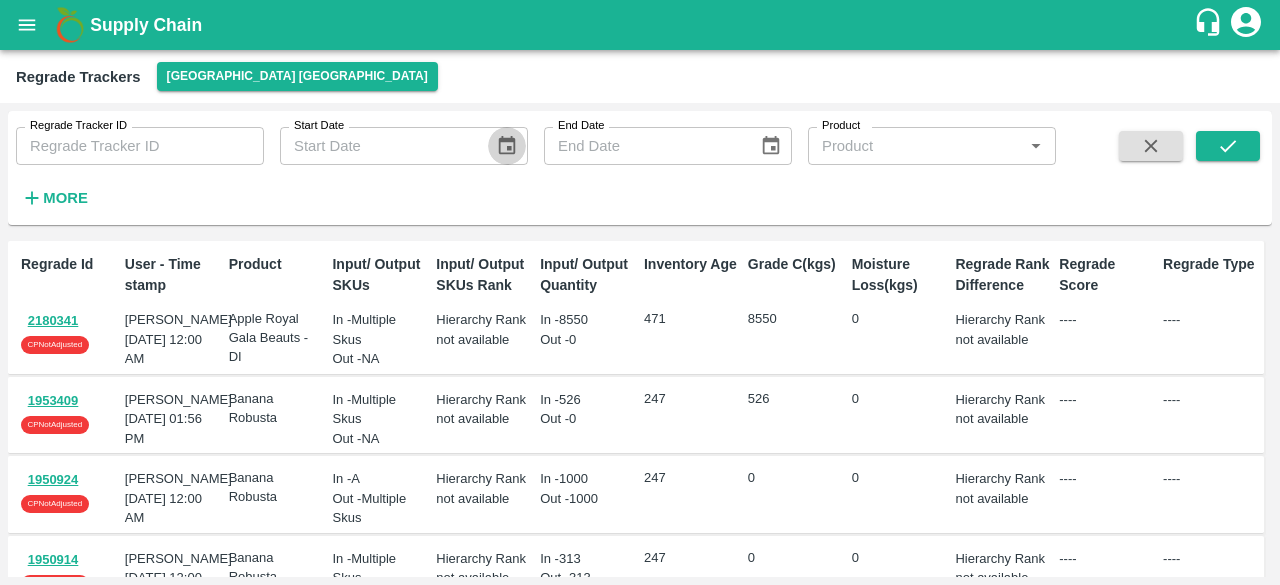 click 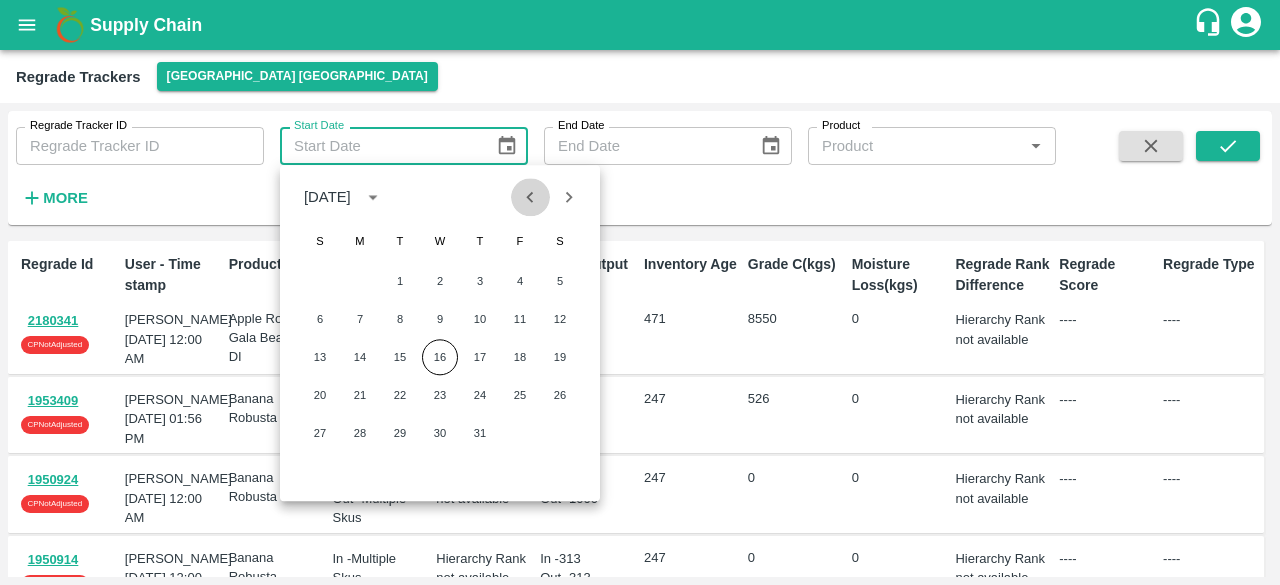 click 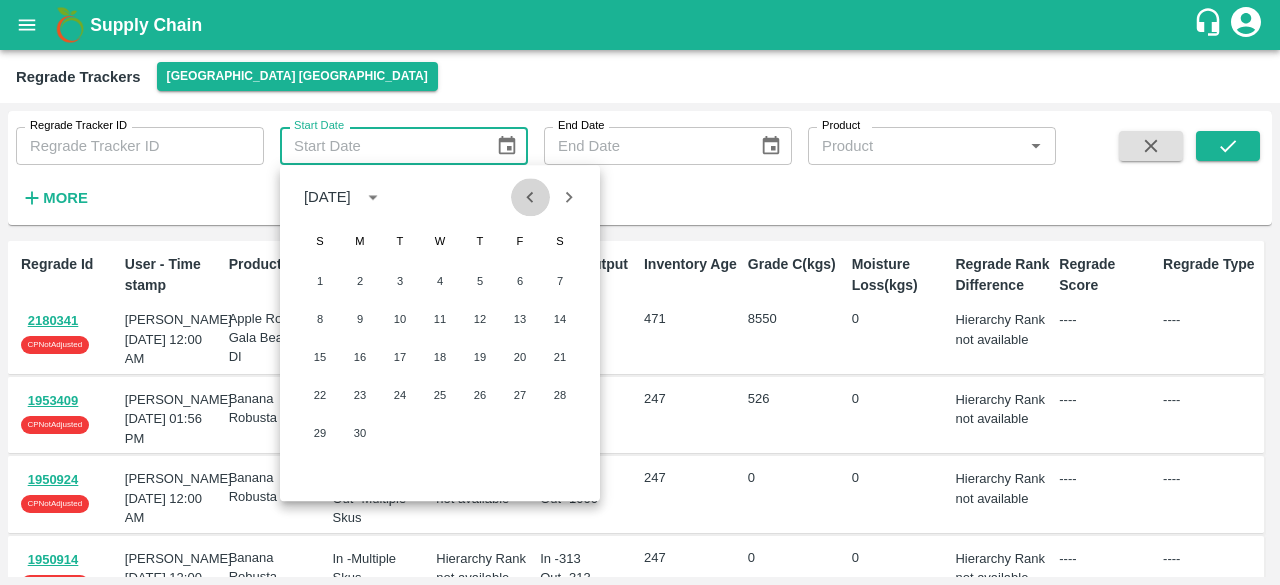 click 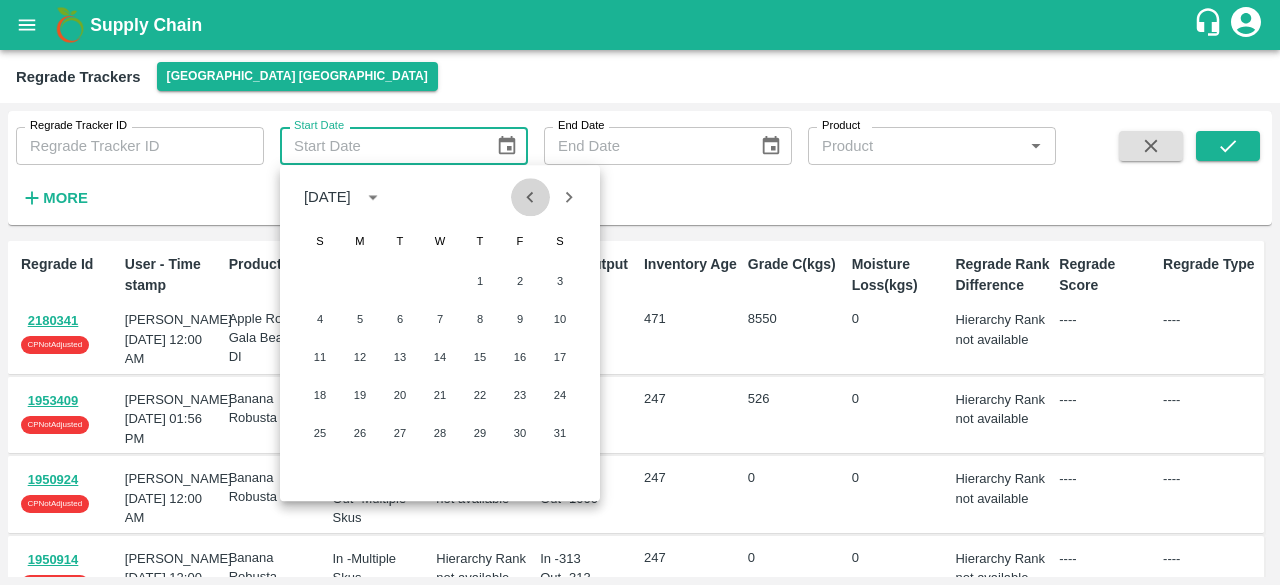 click 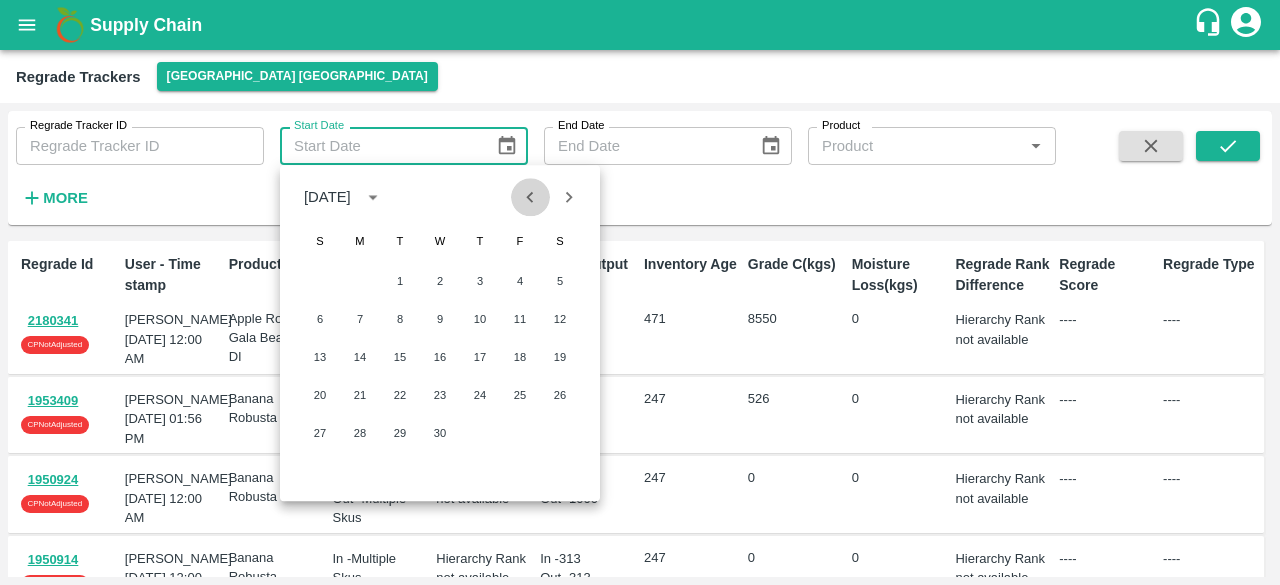 click 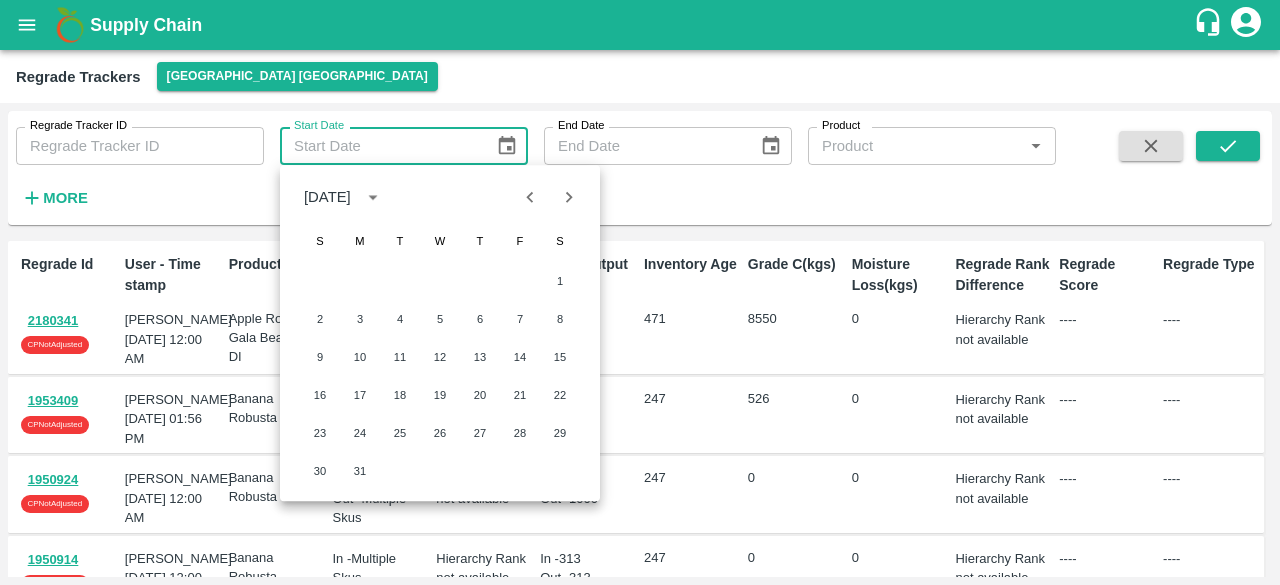 click 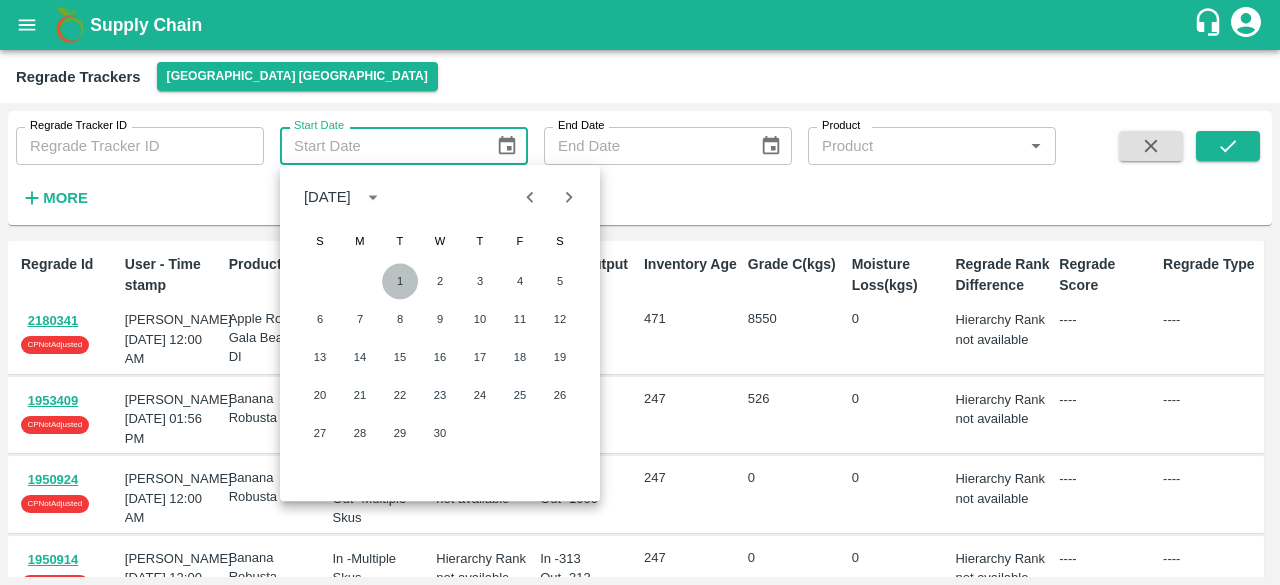 click on "1" at bounding box center [400, 281] 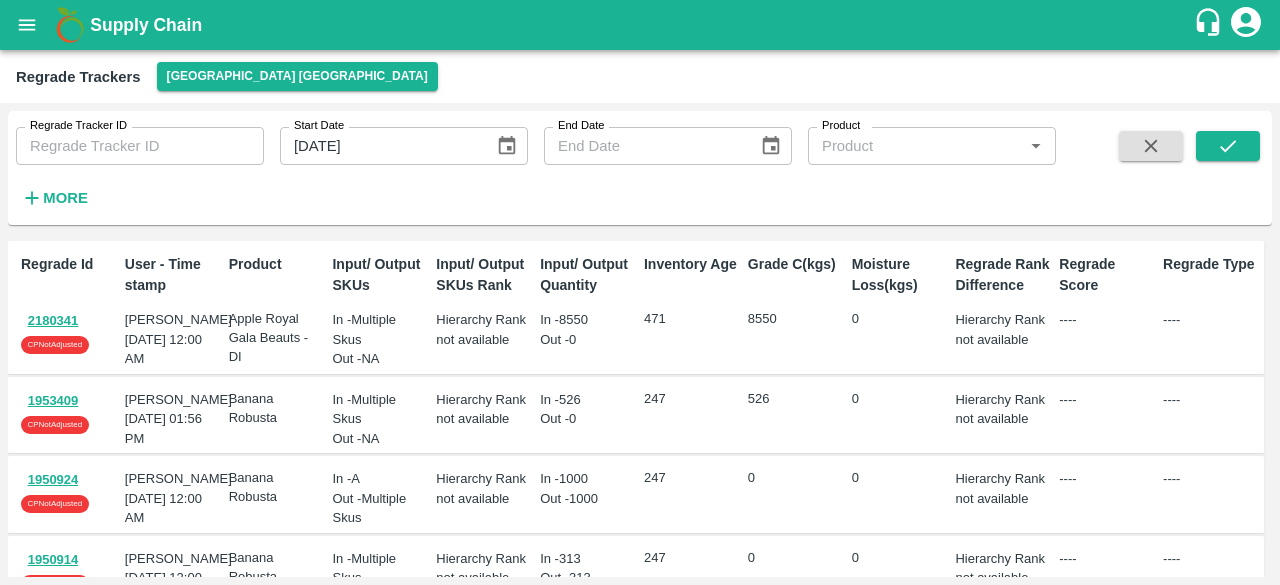 type on "[DATE]" 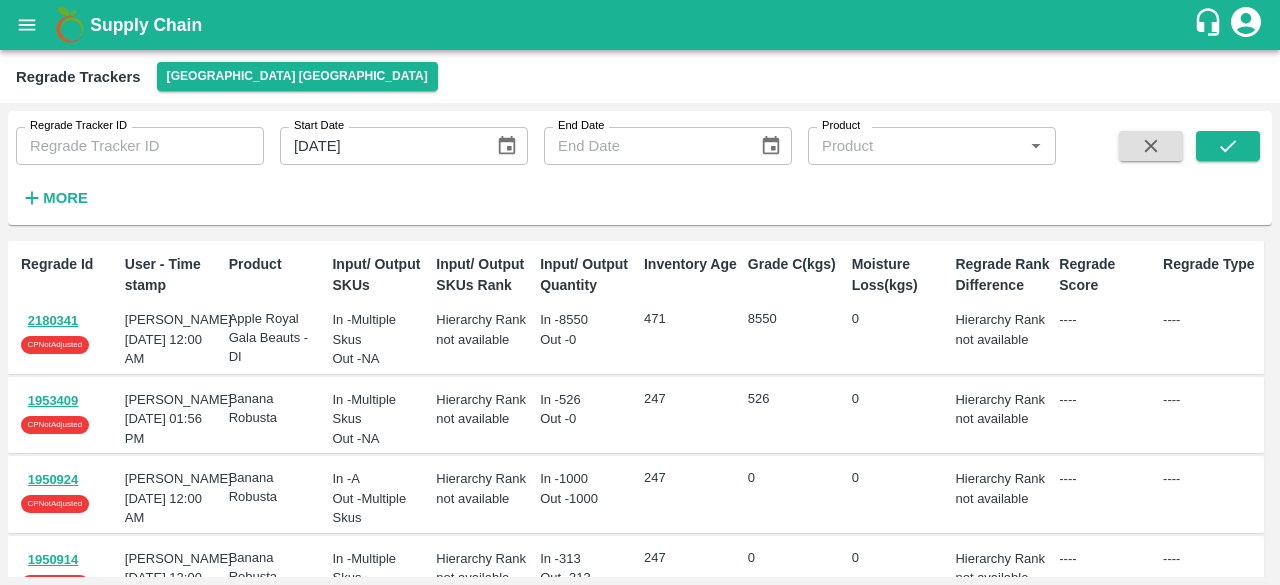 click 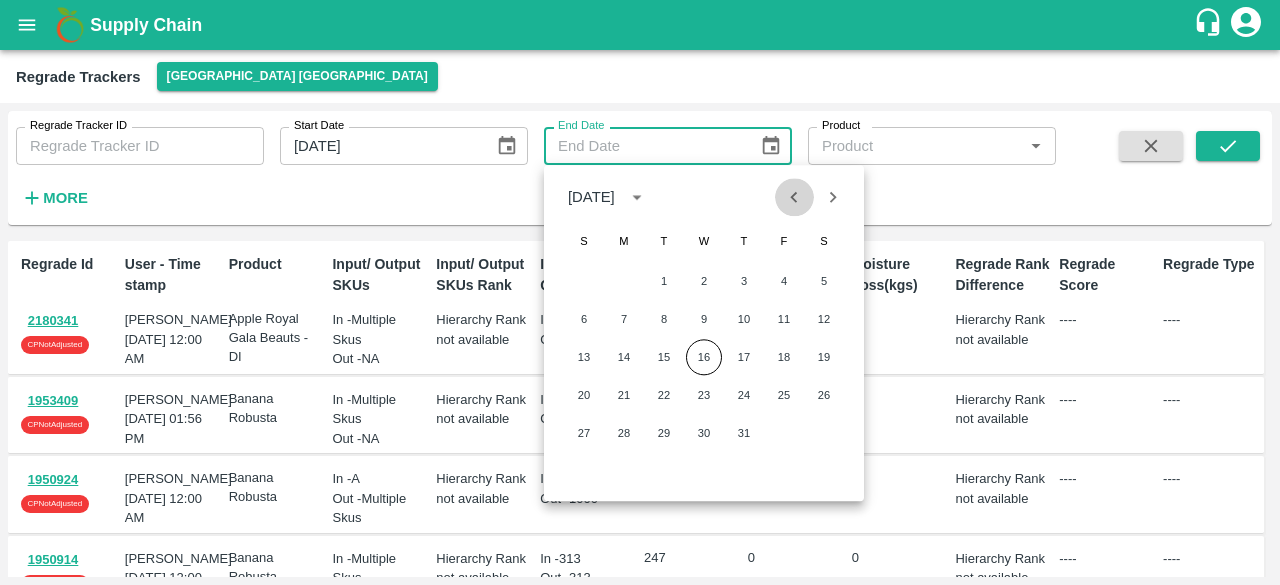 click 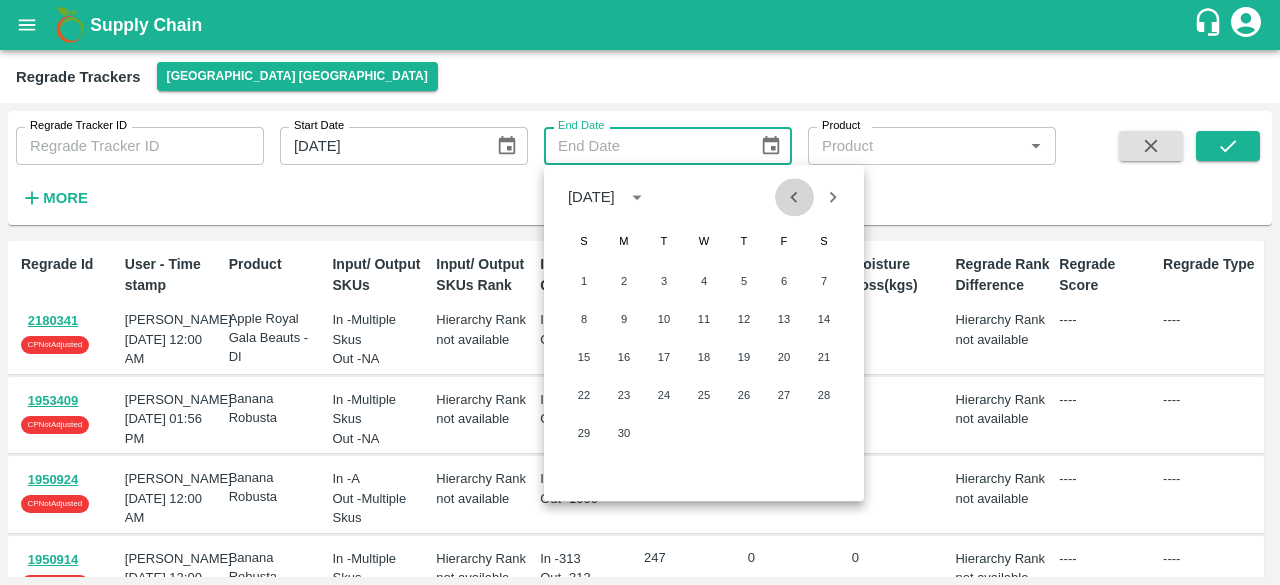 click 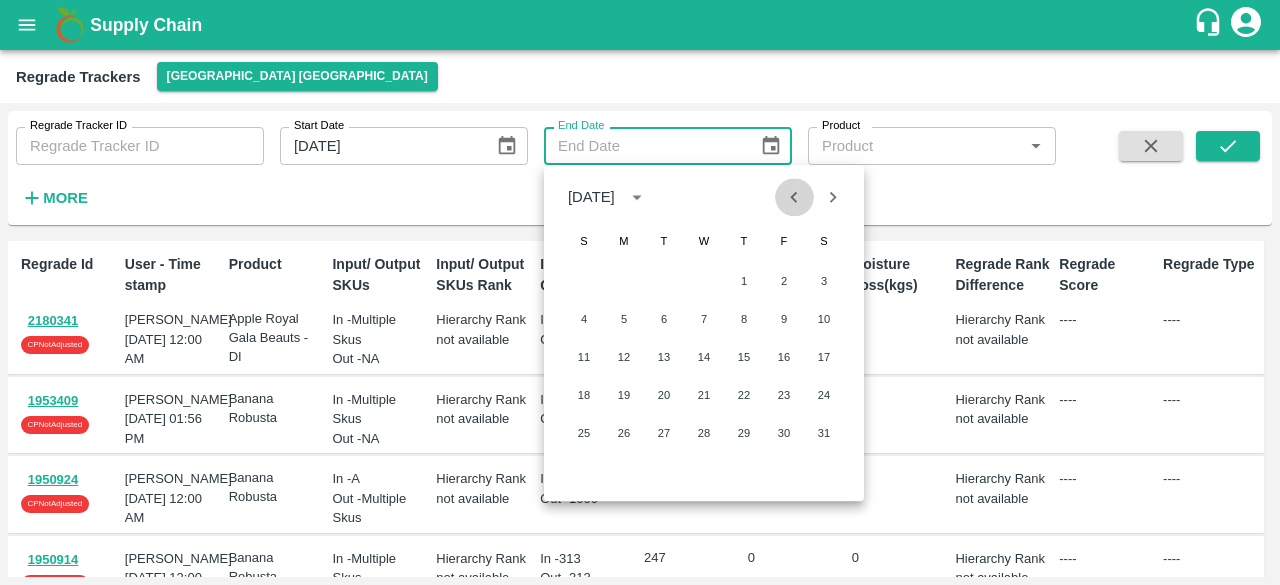click 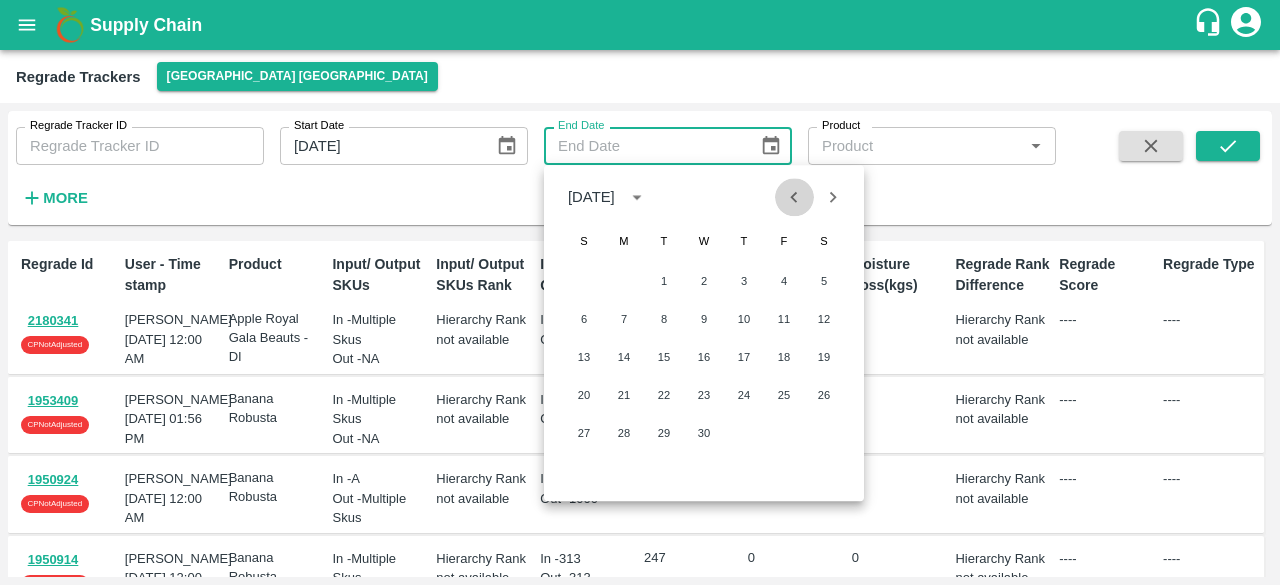 click 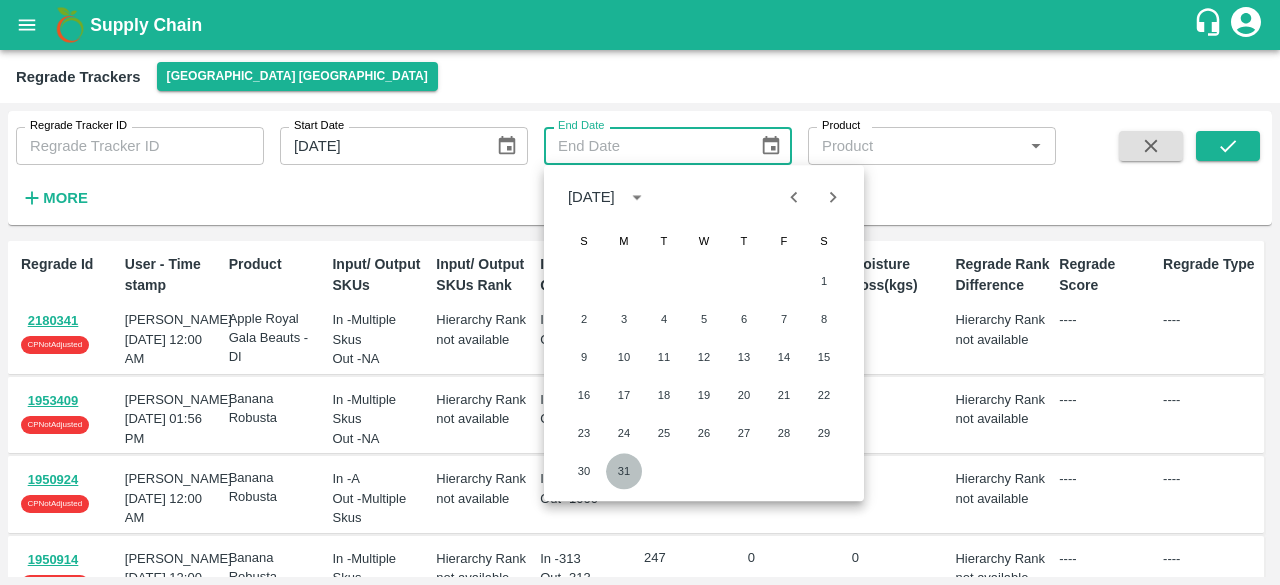 click on "31" at bounding box center (624, 471) 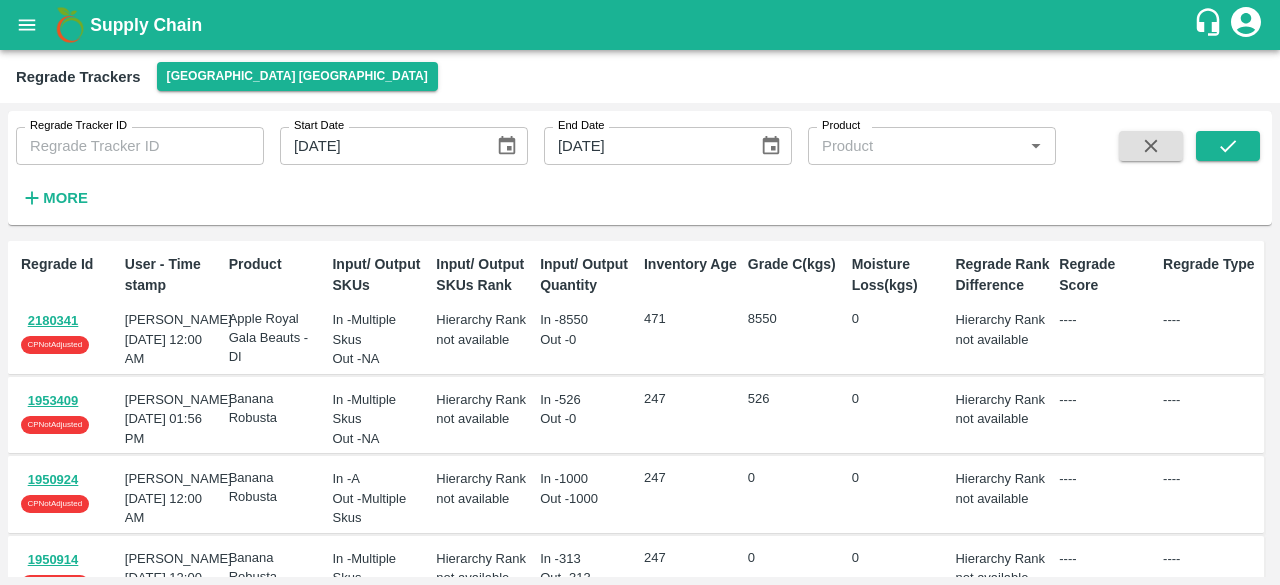 type on "[DATE]" 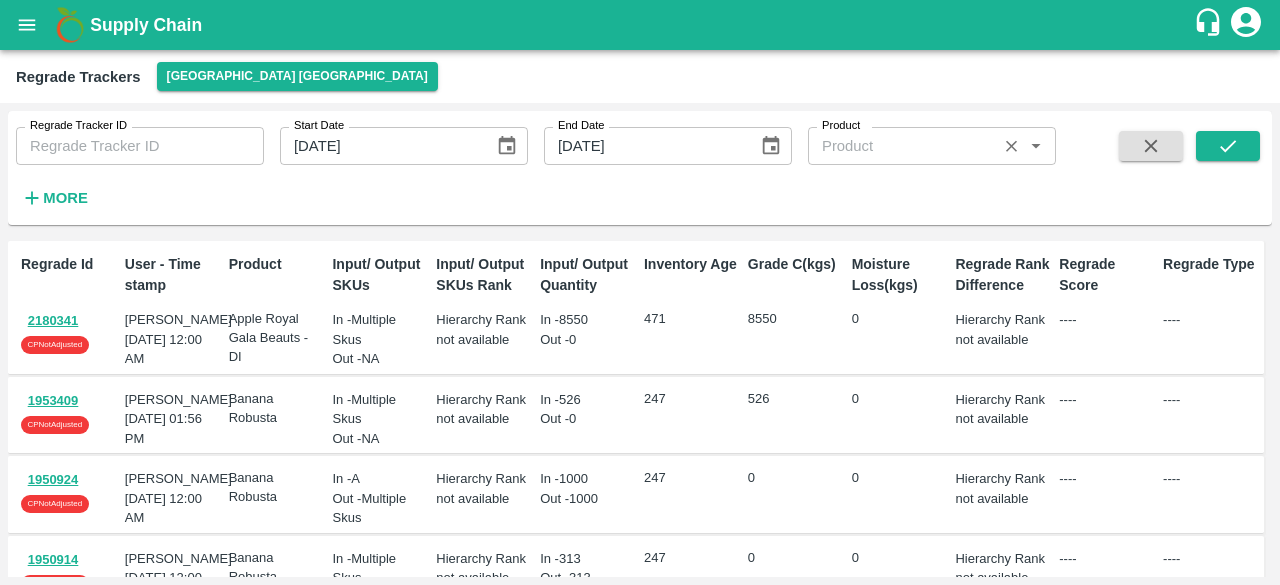 click 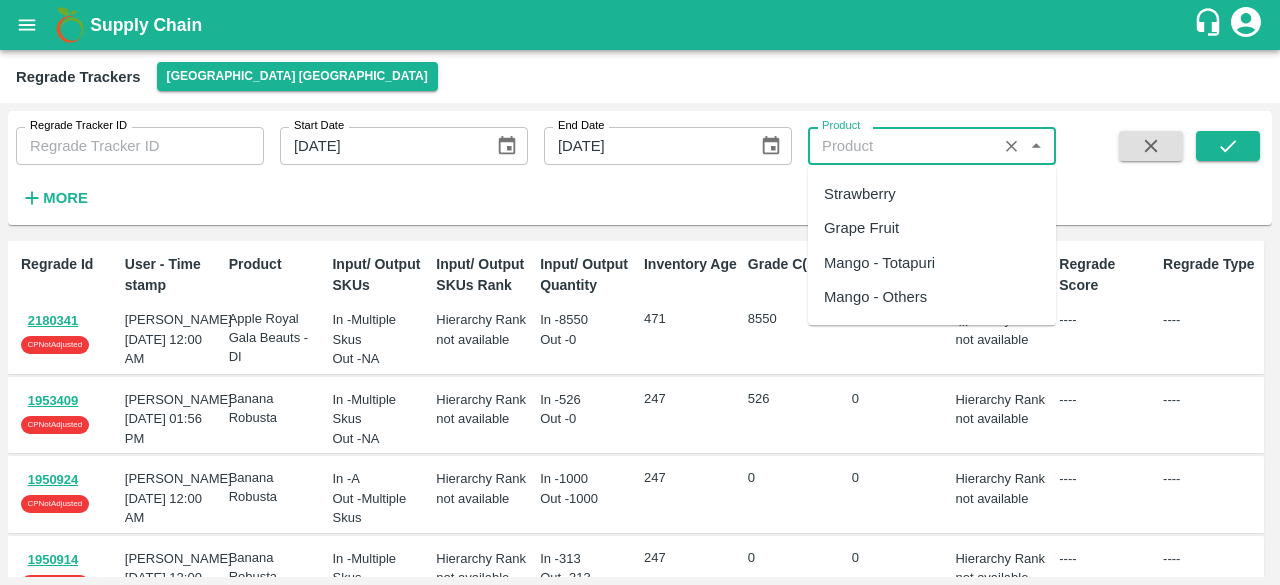 scroll, scrollTop: 0, scrollLeft: 0, axis: both 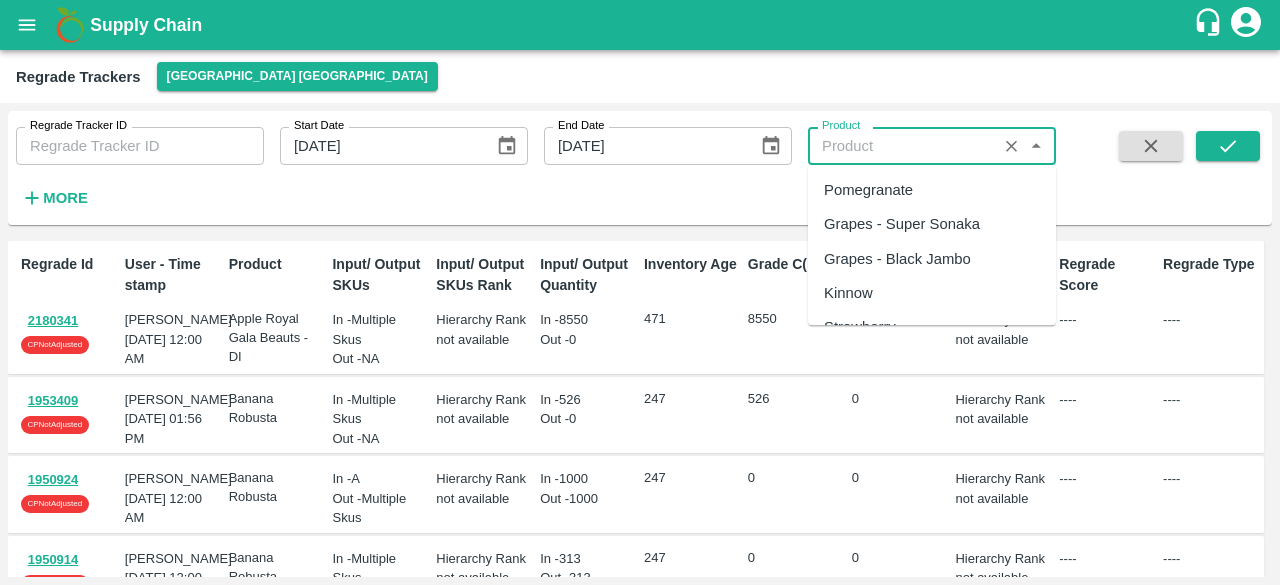click on "Pomegranate" at bounding box center [932, 190] 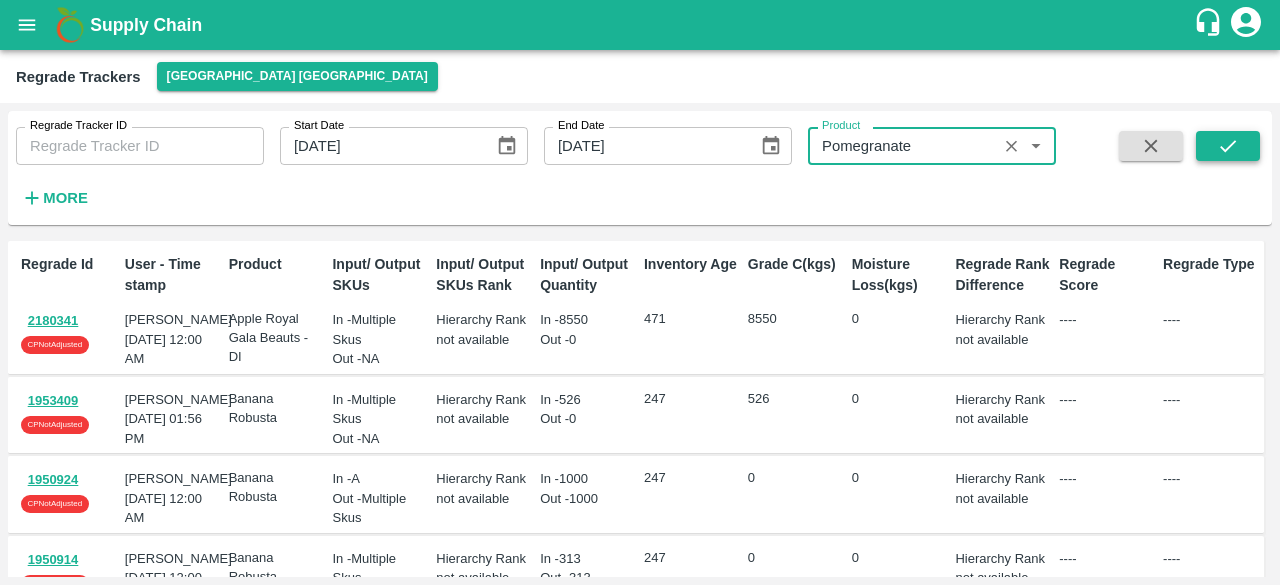 click 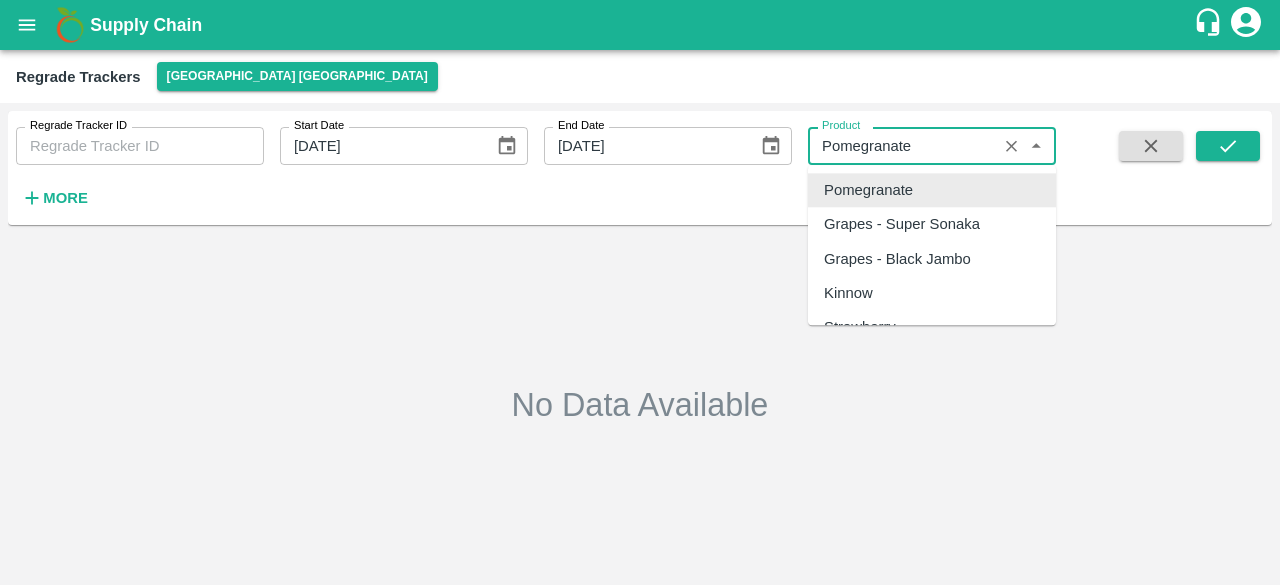 click on "Product" at bounding box center (902, 146) 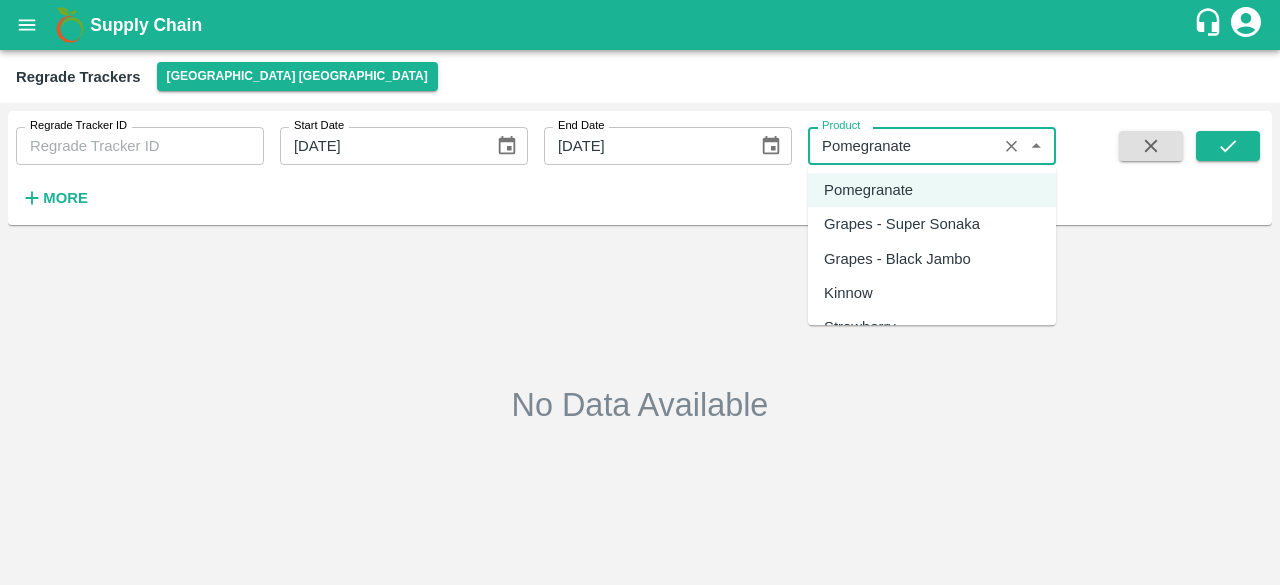 click on "Grapes - Super Sonaka" at bounding box center (902, 225) 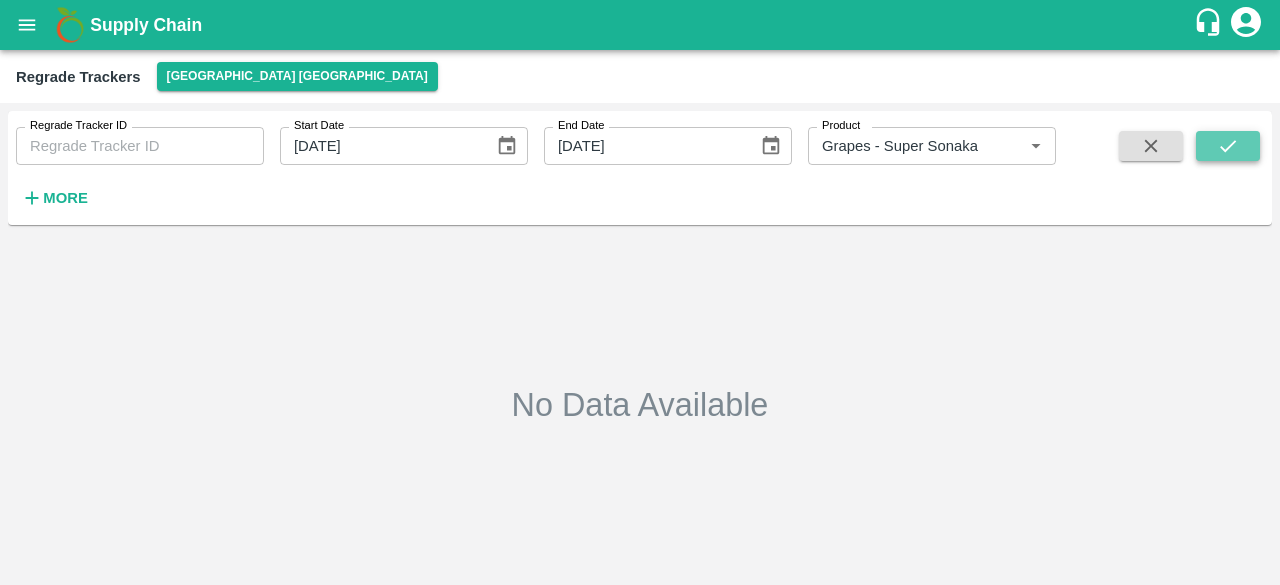 click 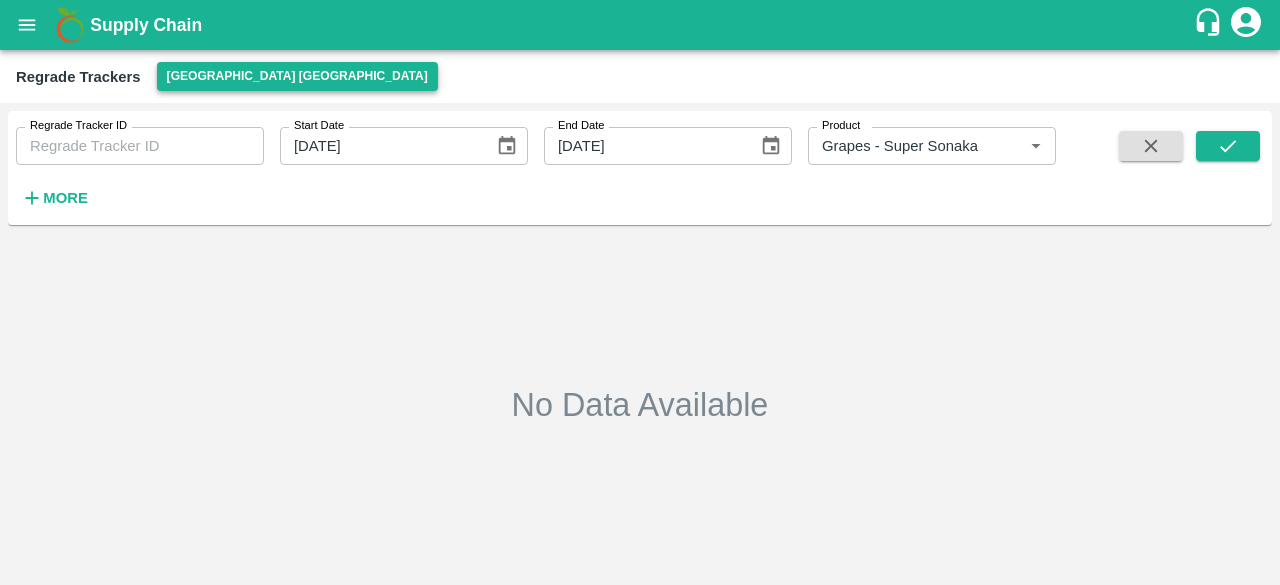 click on "[GEOGRAPHIC_DATA] [GEOGRAPHIC_DATA]" at bounding box center [297, 76] 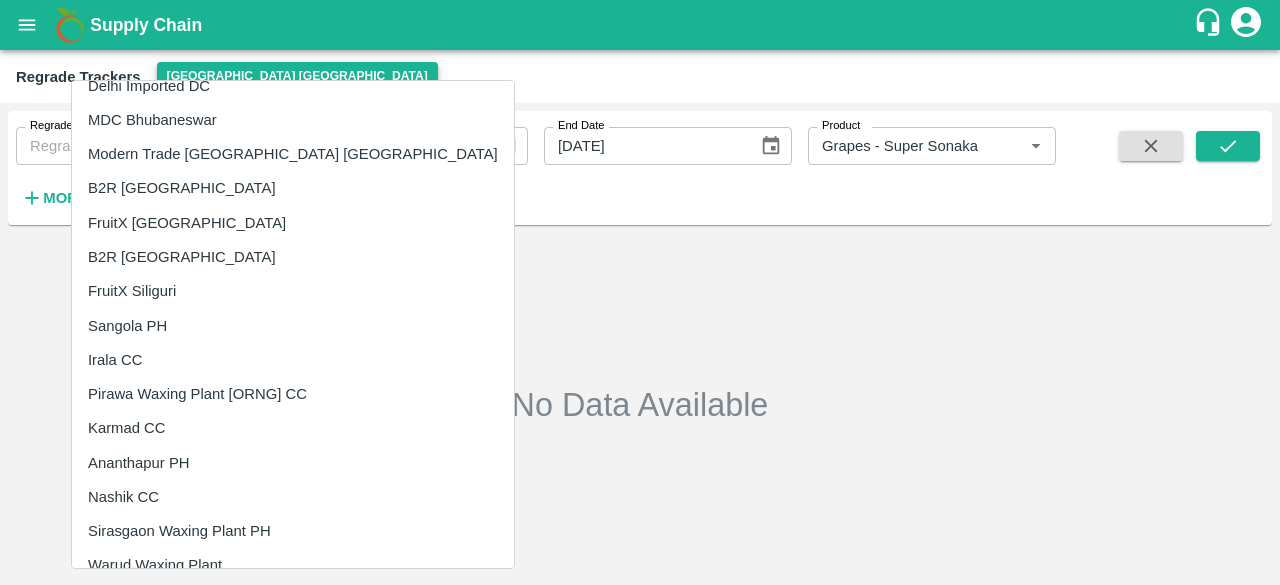 scroll, scrollTop: 0, scrollLeft: 0, axis: both 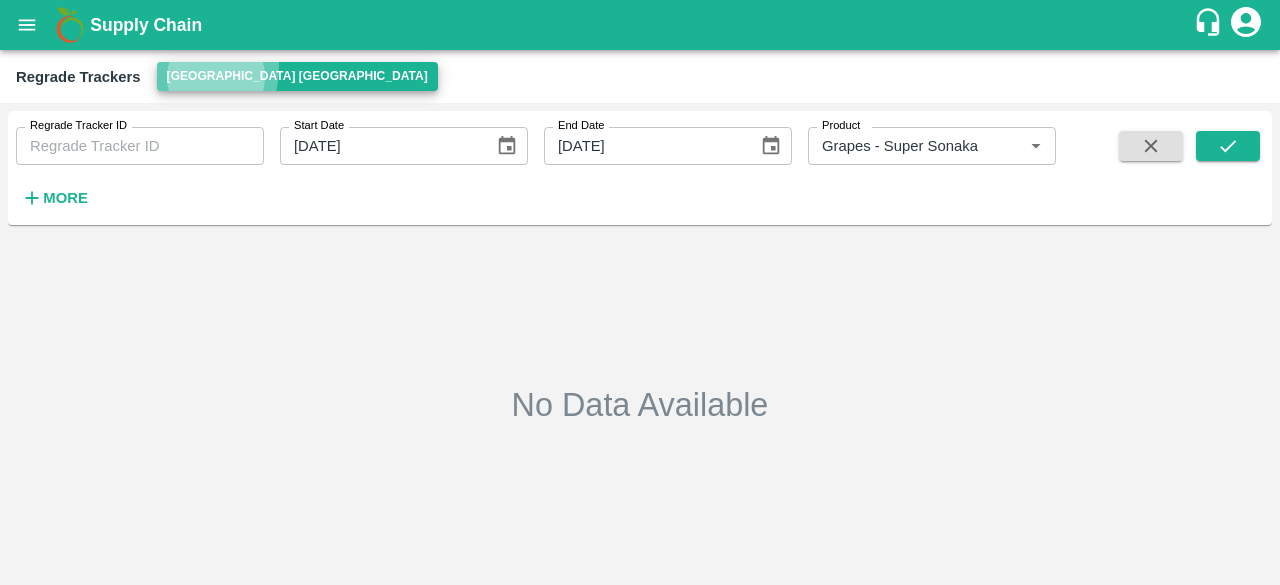 click on "[GEOGRAPHIC_DATA] [GEOGRAPHIC_DATA]" at bounding box center (297, 76) 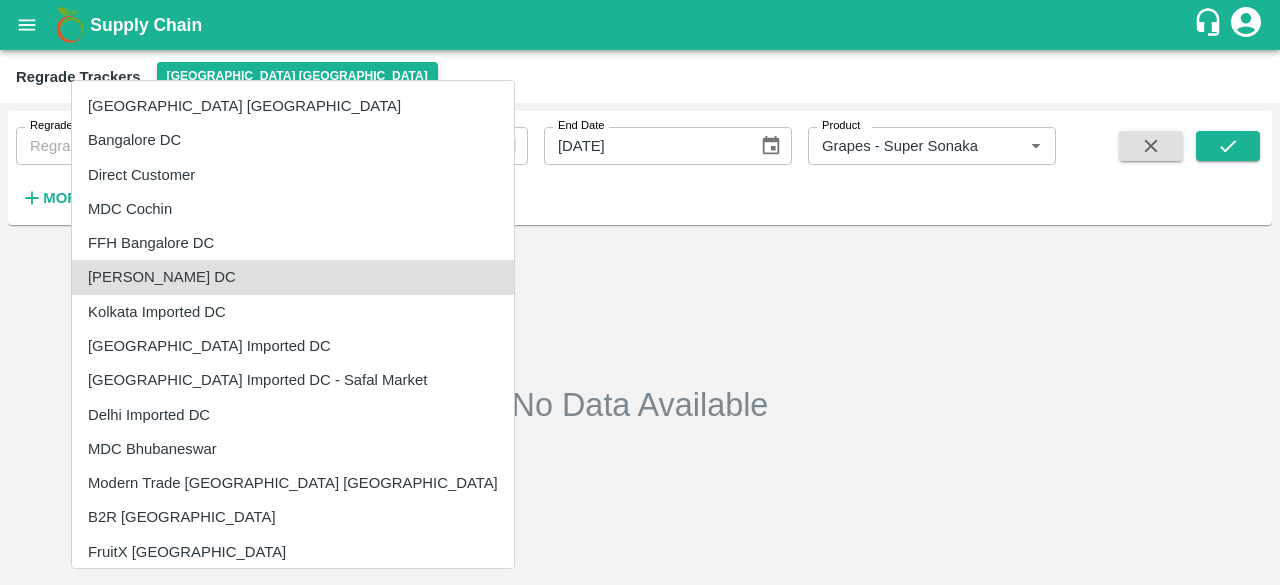 type 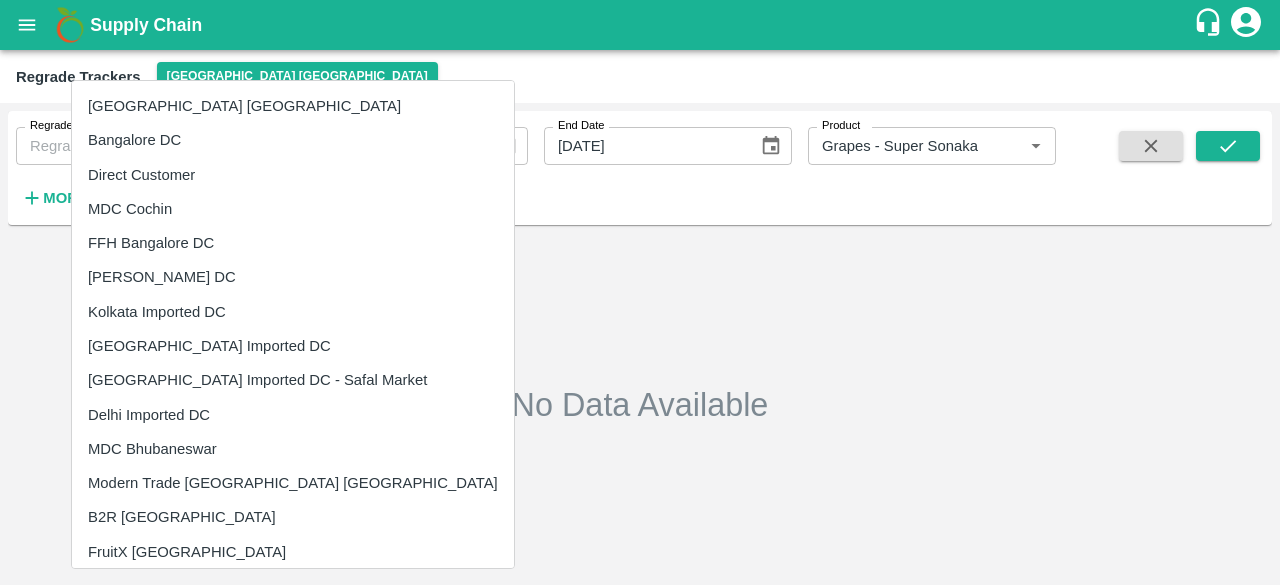 scroll, scrollTop: 604, scrollLeft: 0, axis: vertical 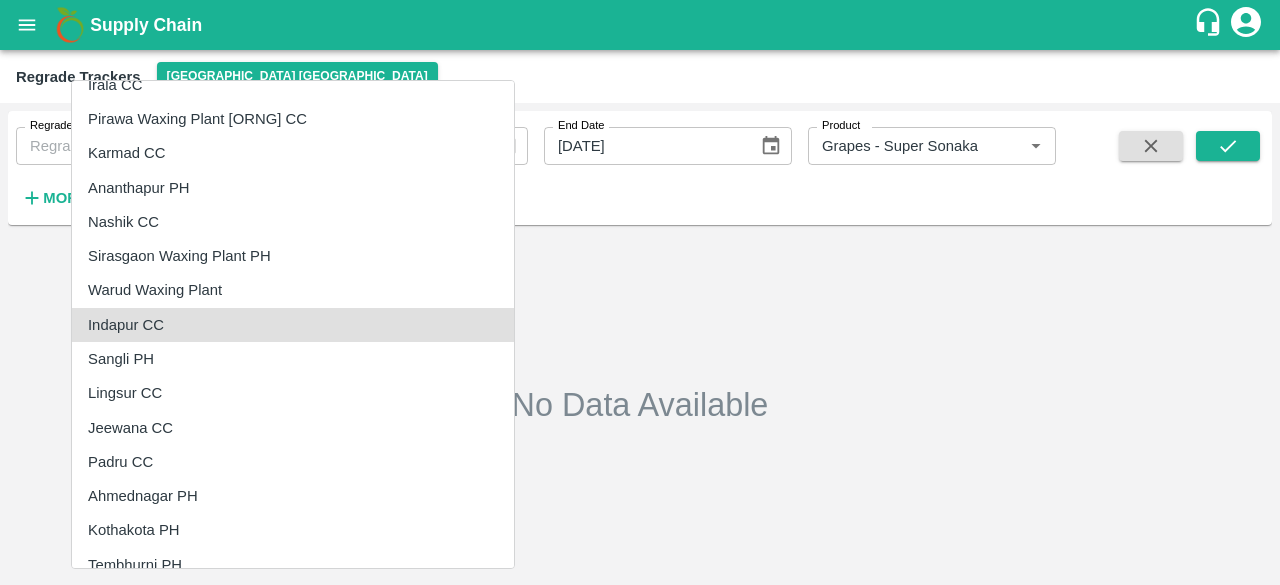 type 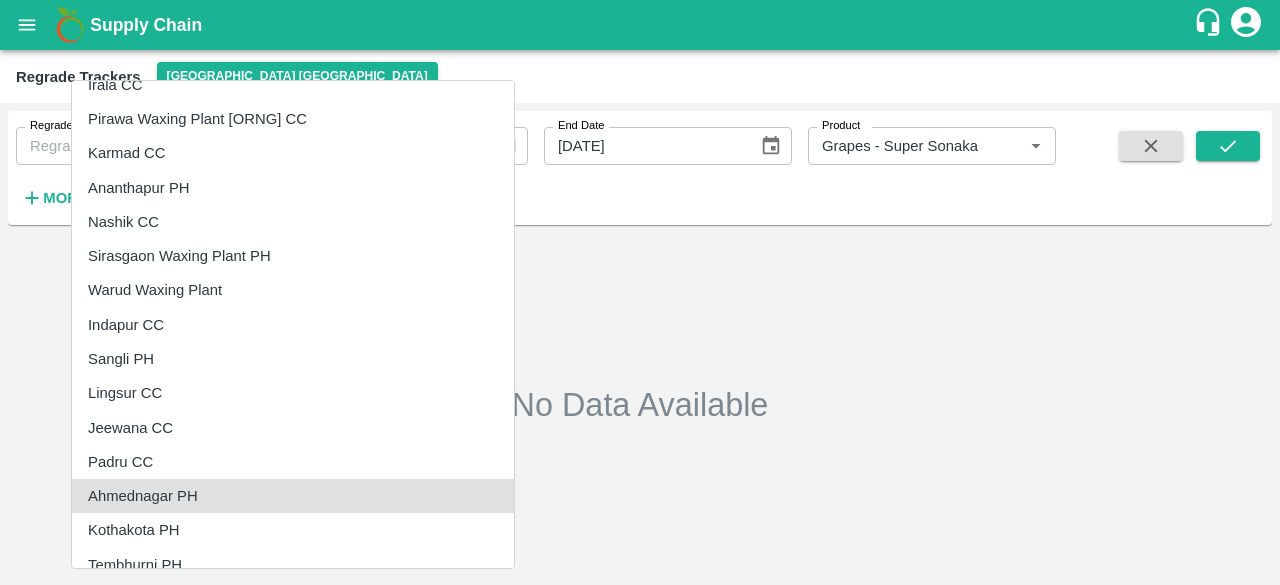 click on "Indapur CC" at bounding box center [293, 325] 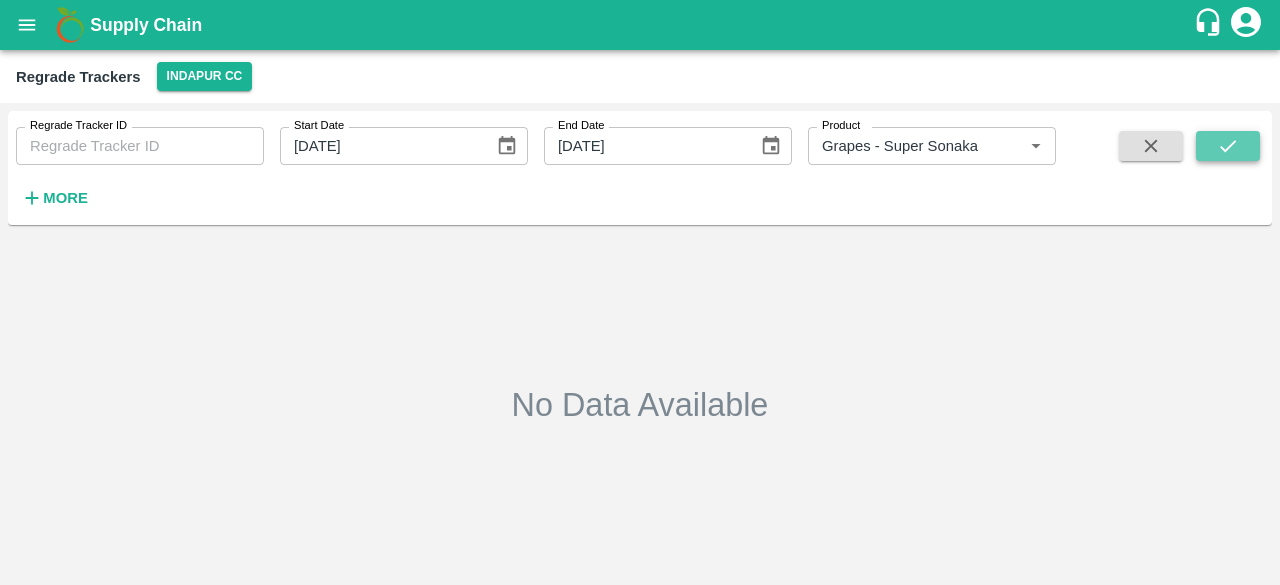 click at bounding box center [1228, 146] 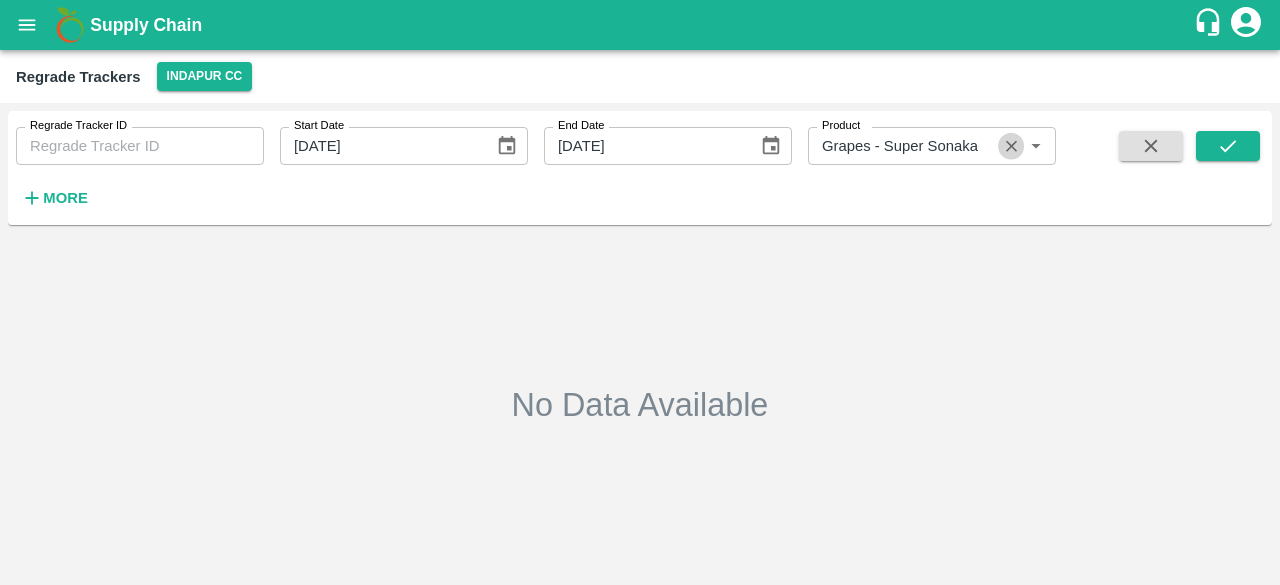 click 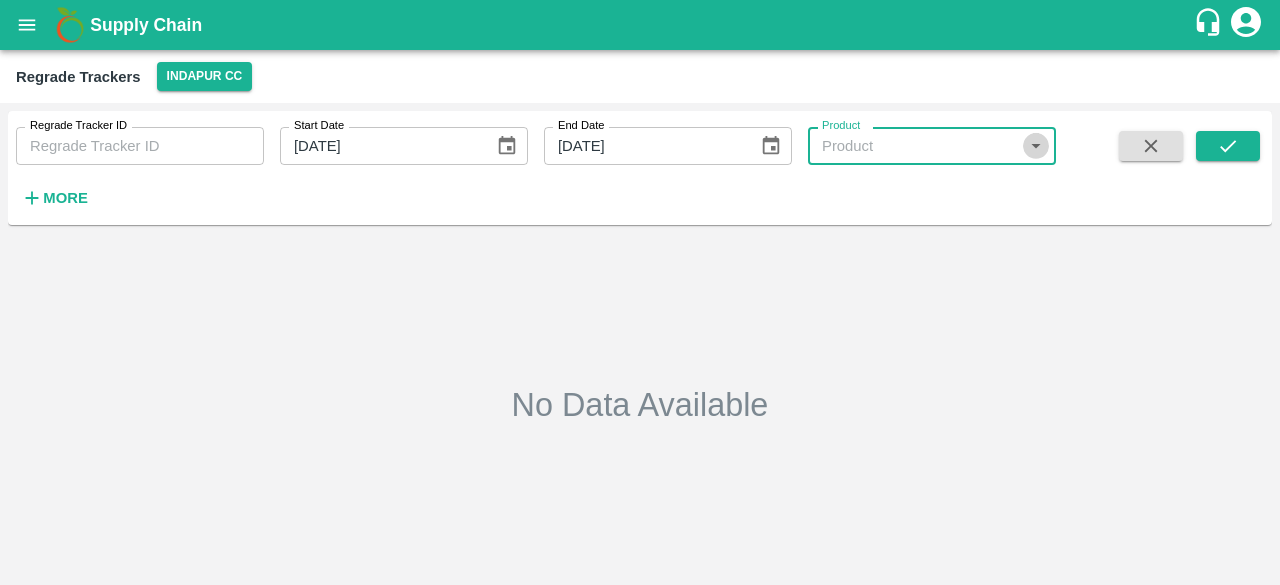 click 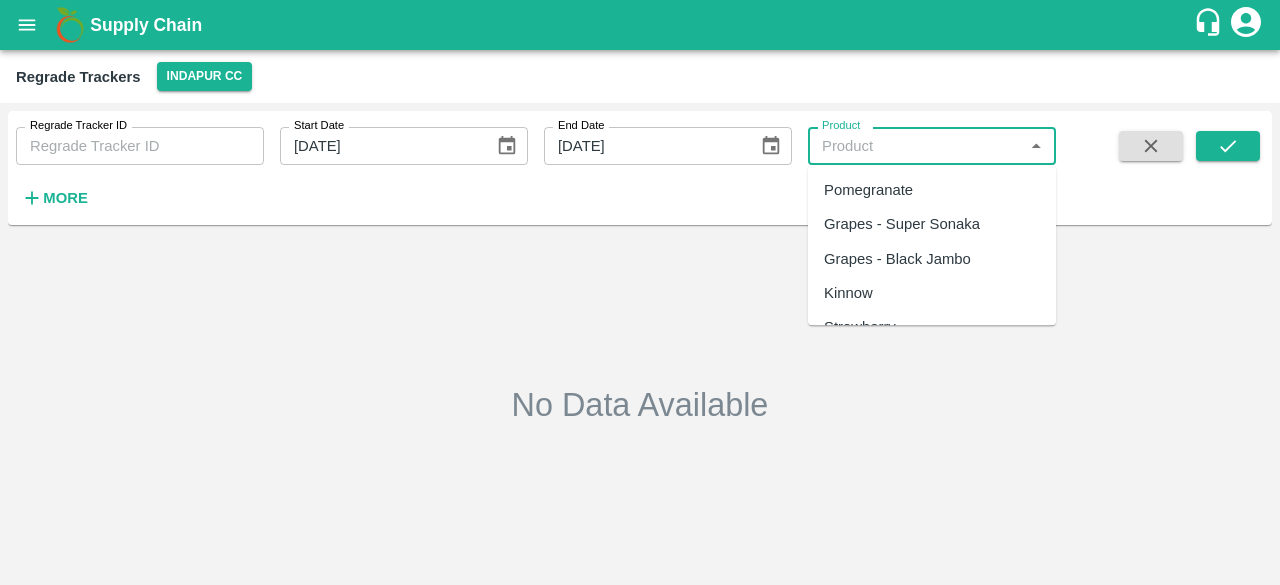 click on "Grapes - Black Jambo" at bounding box center [932, 259] 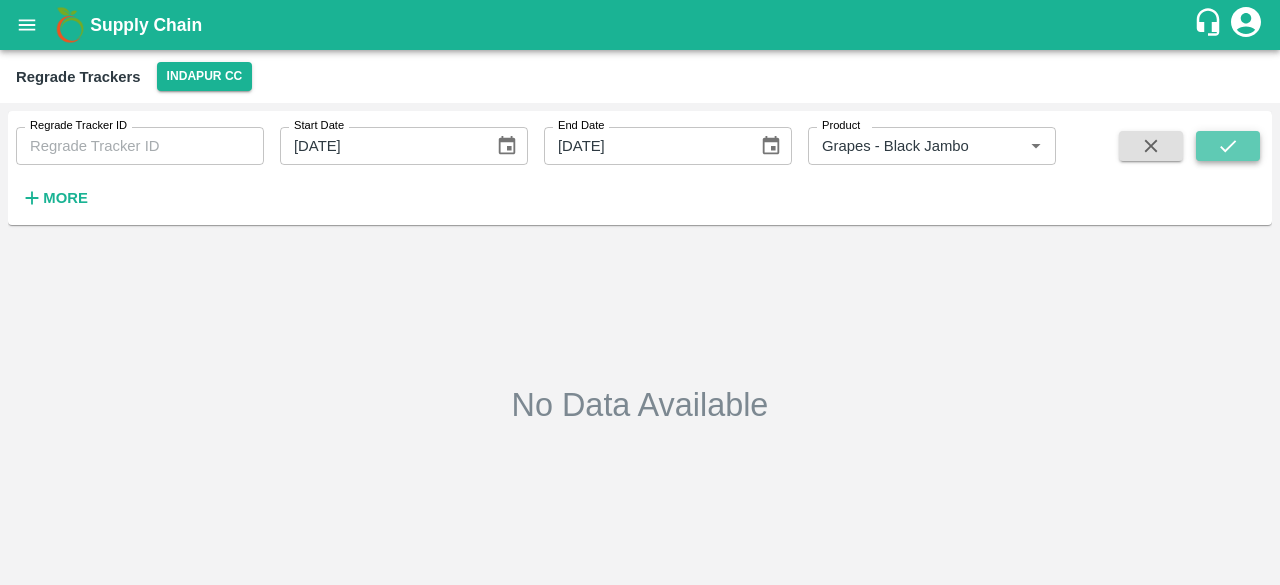 click 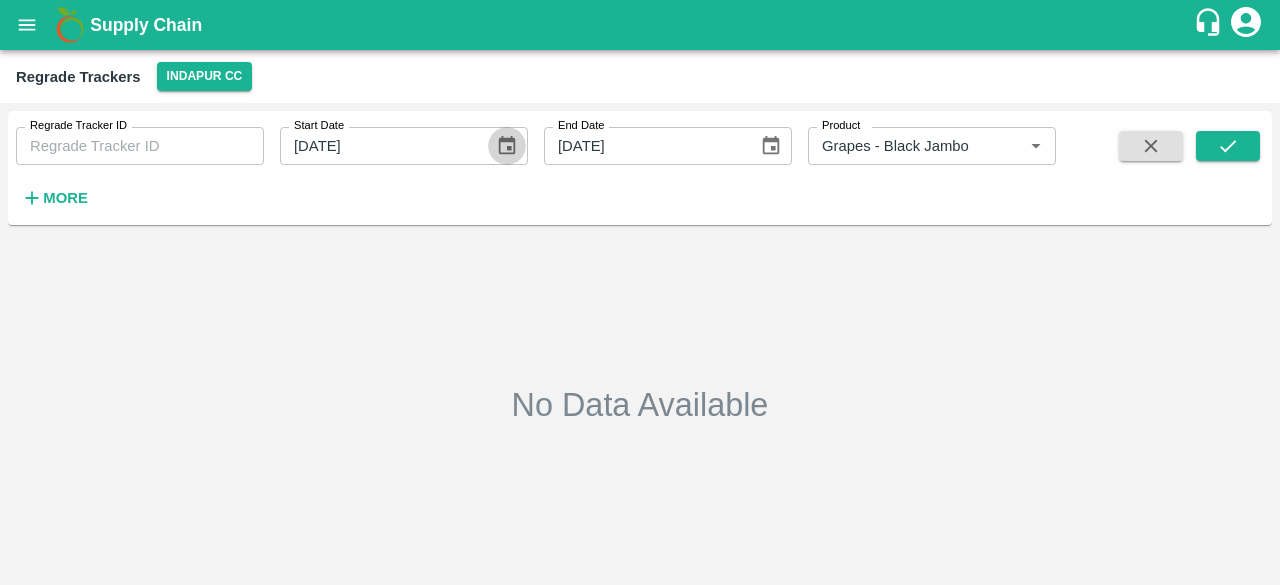 click 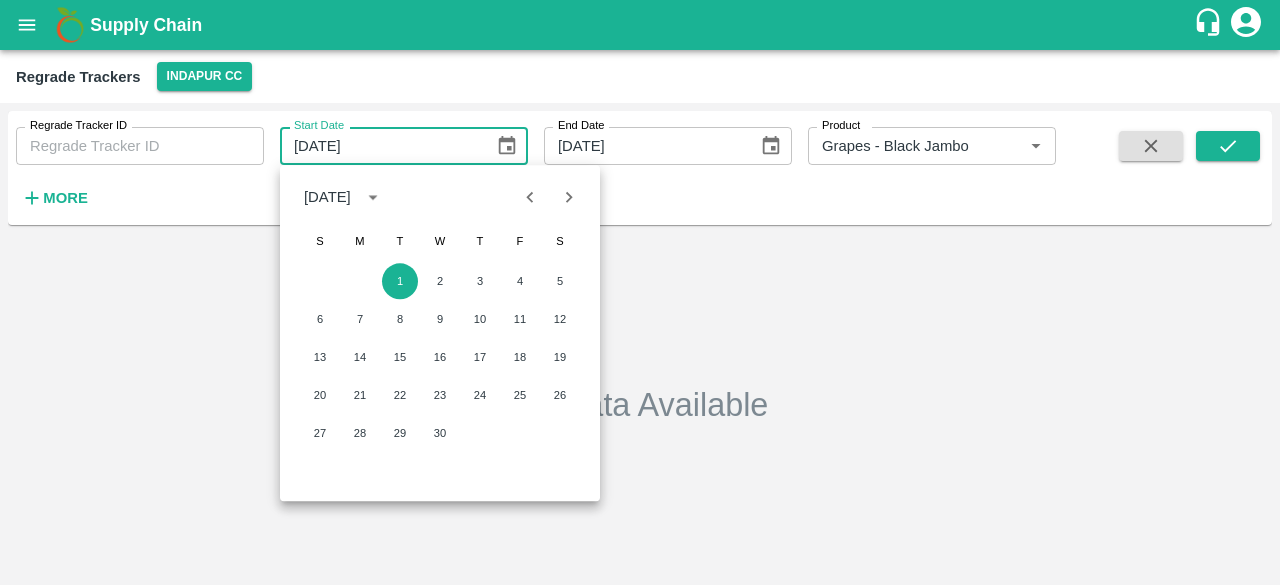 click 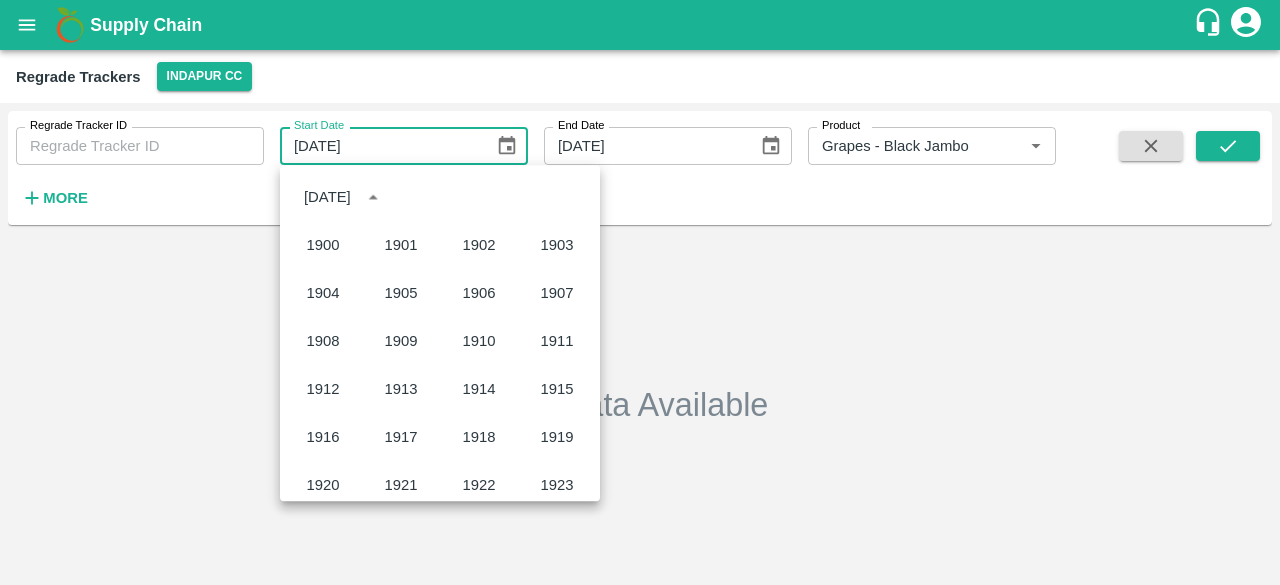 scroll, scrollTop: 1372, scrollLeft: 0, axis: vertical 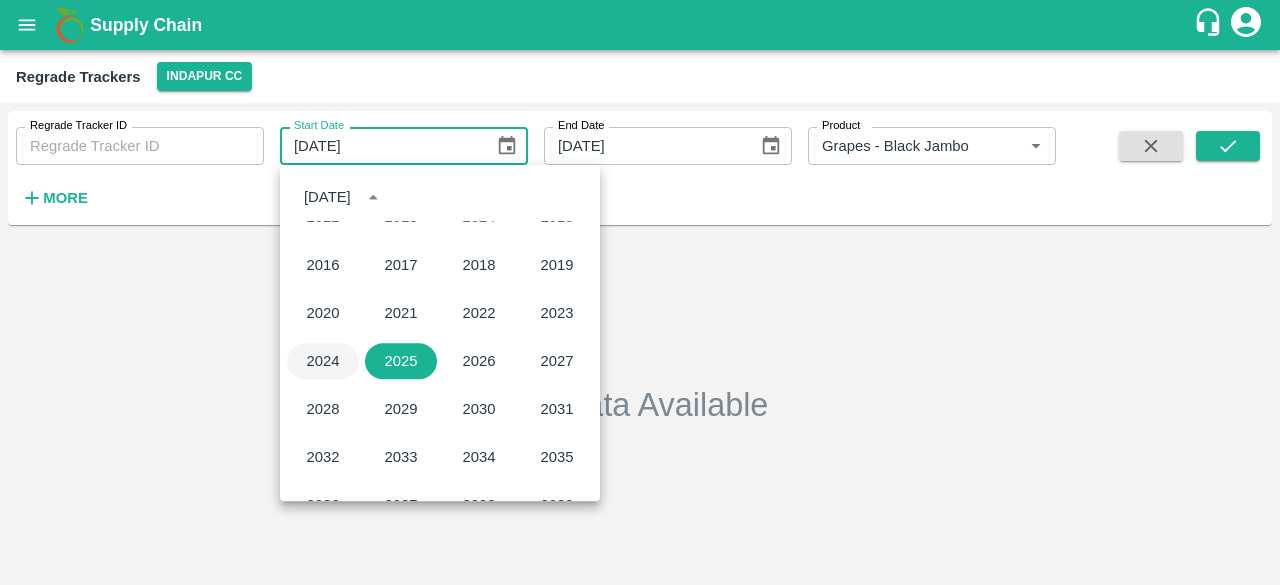 click on "2024" at bounding box center [323, 361] 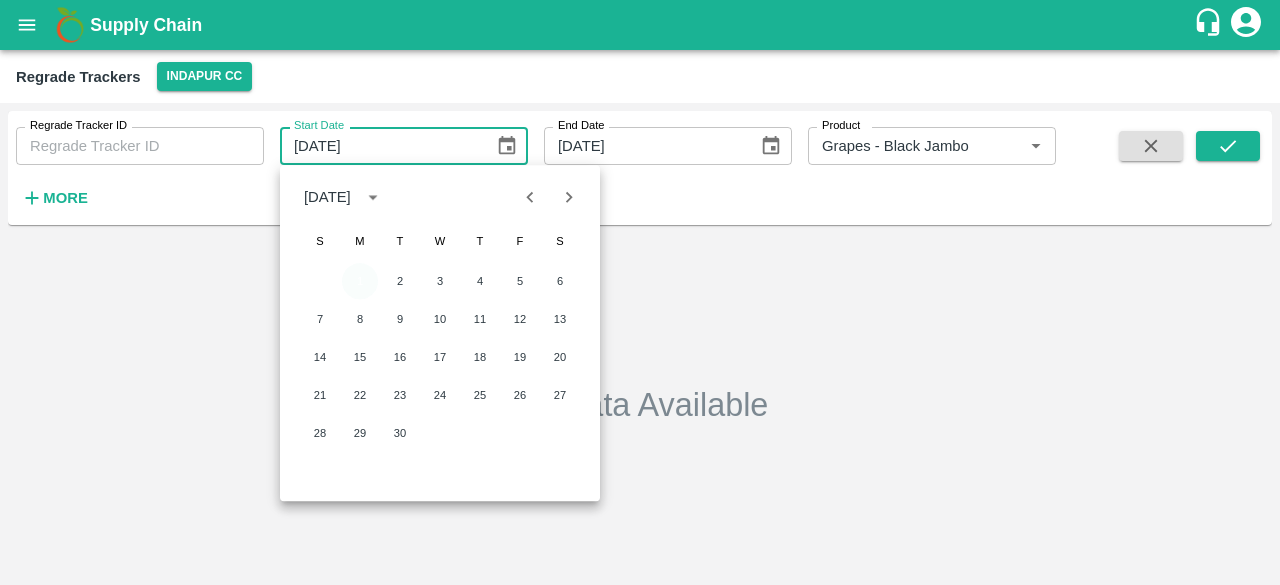 click on "1" at bounding box center [360, 281] 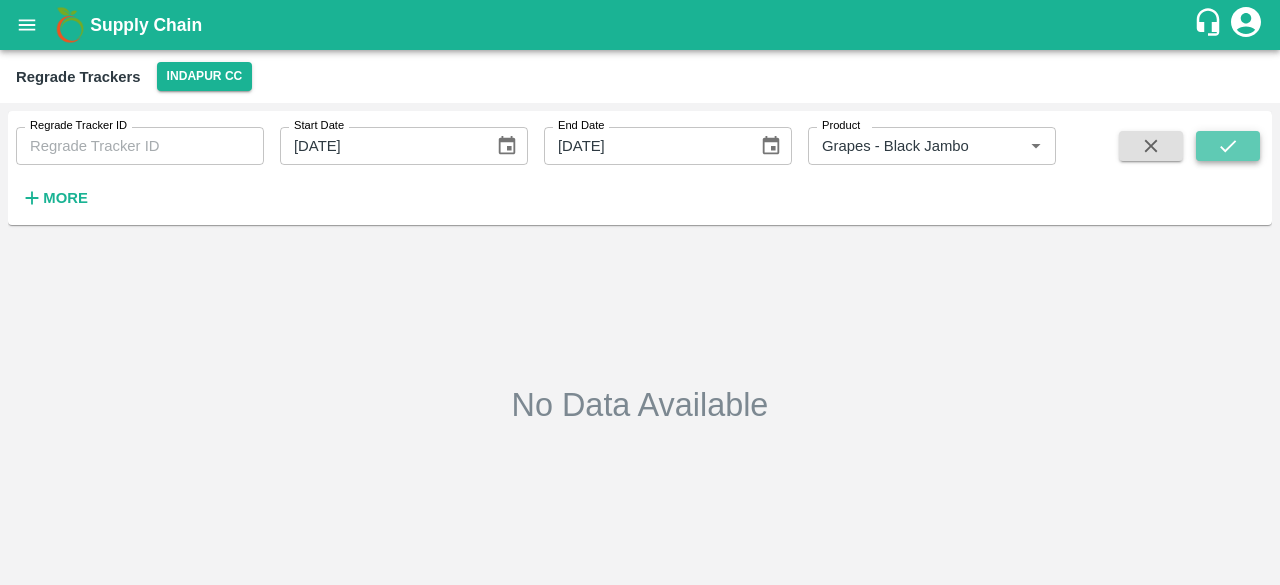 click 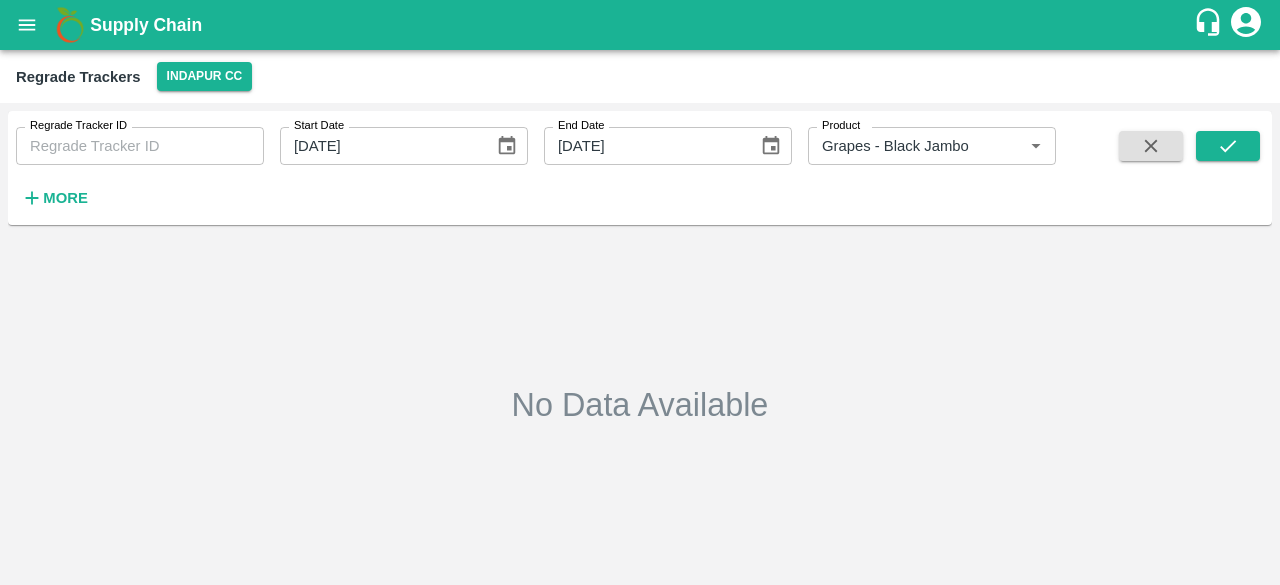 type 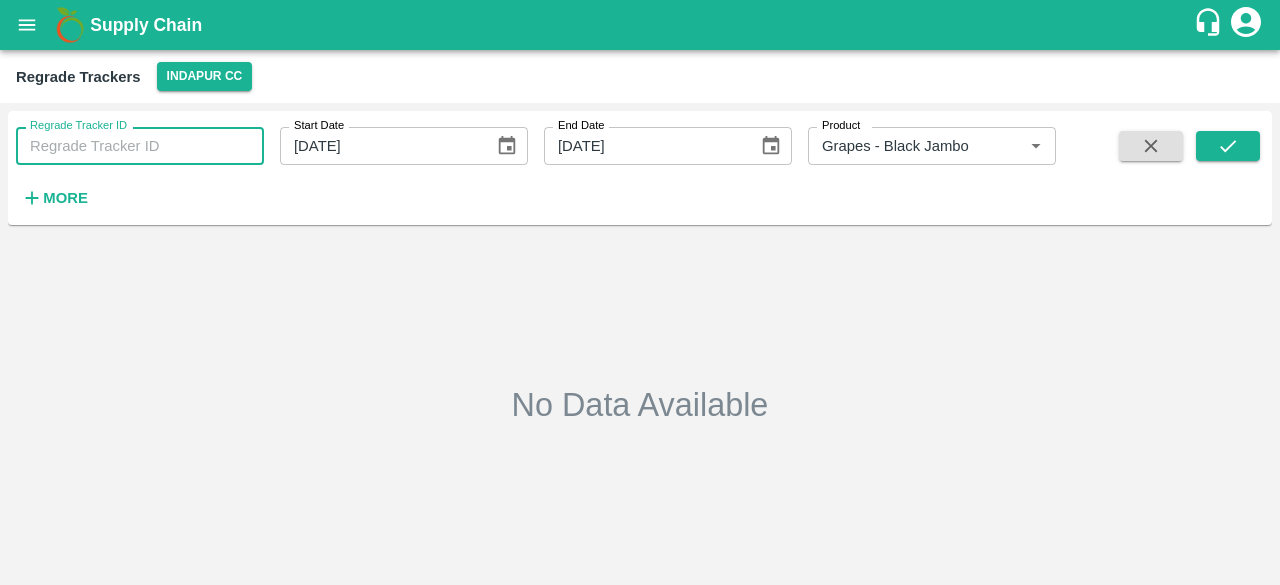 click on "Regrade Tracker ID" at bounding box center (140, 146) 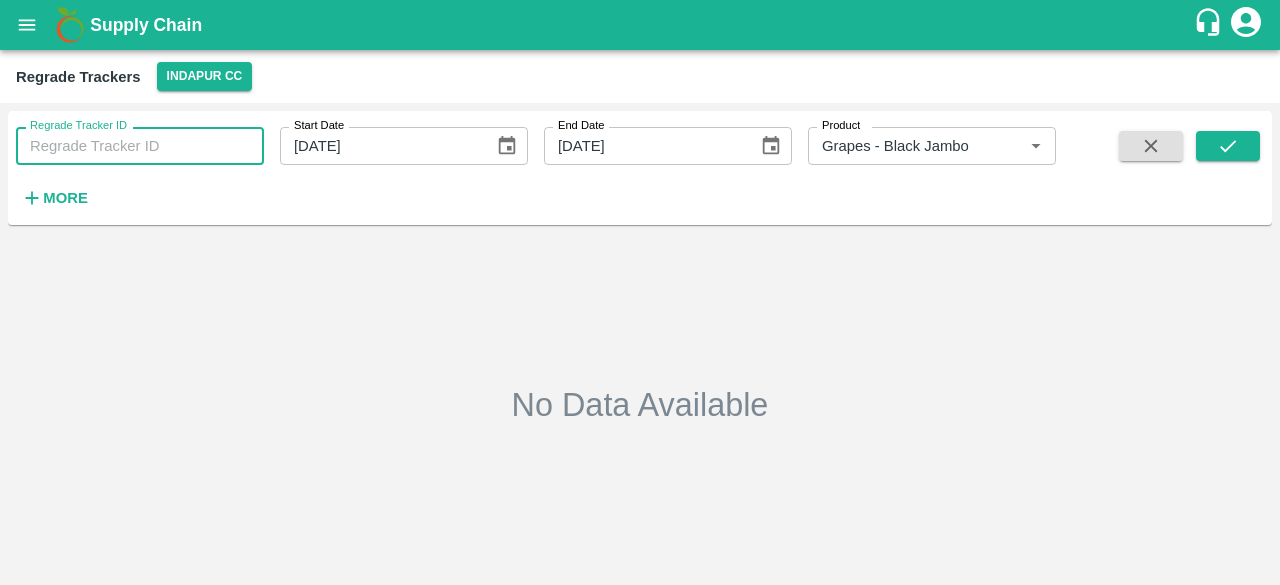 click on "More" at bounding box center (65, 198) 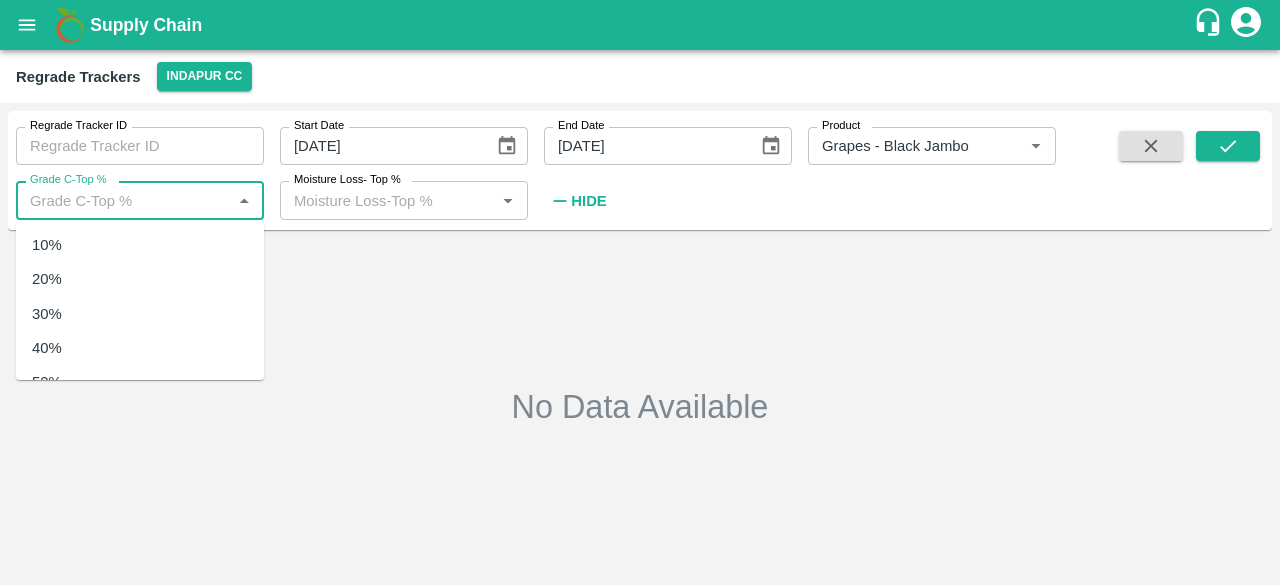 click on "Grade C-Top %" at bounding box center (123, 200) 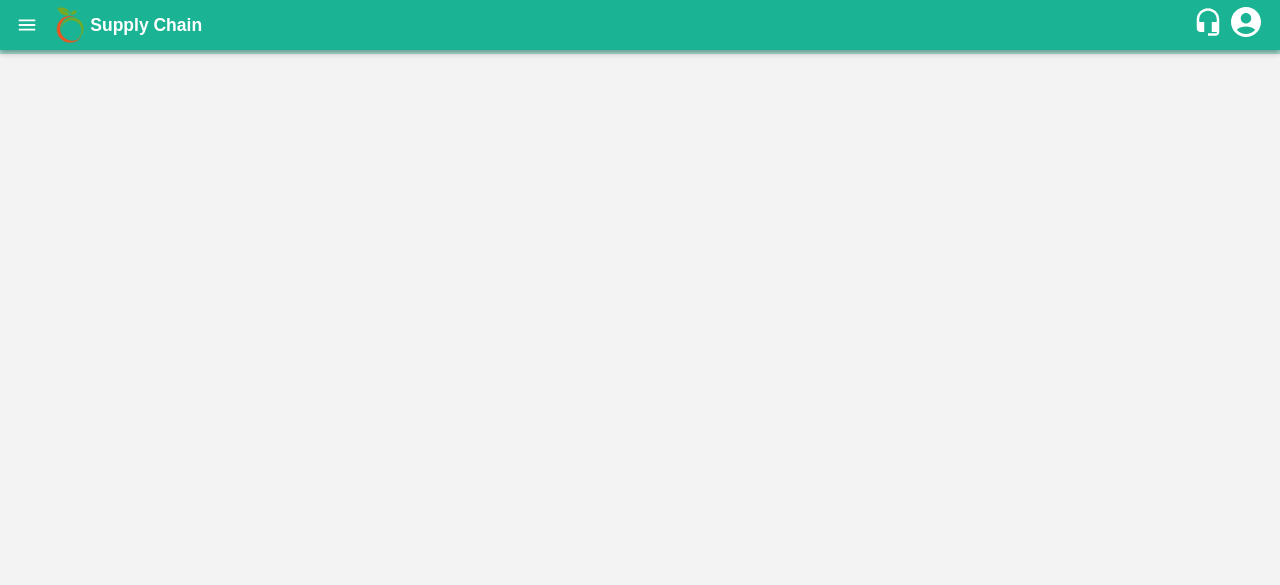 scroll, scrollTop: 0, scrollLeft: 0, axis: both 